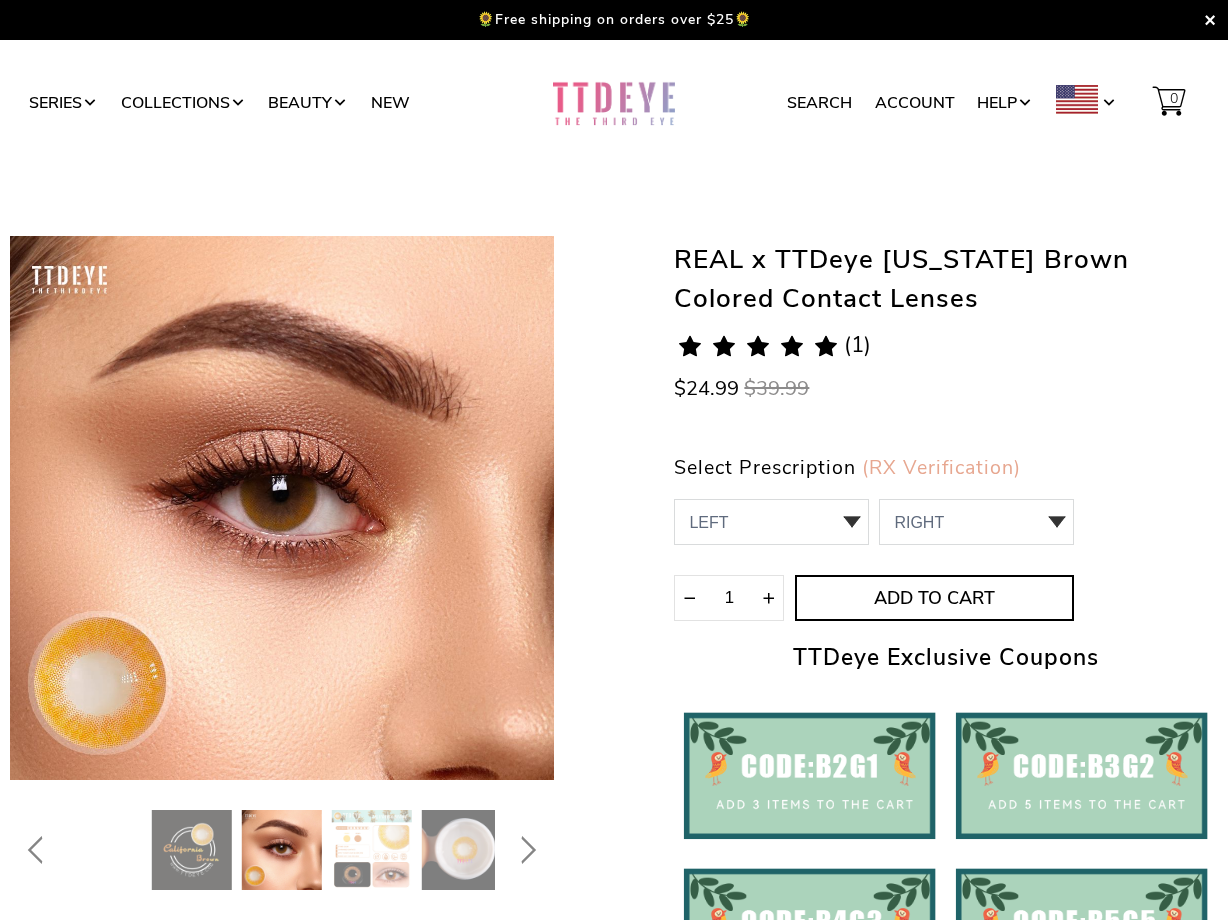 scroll, scrollTop: 0, scrollLeft: 0, axis: both 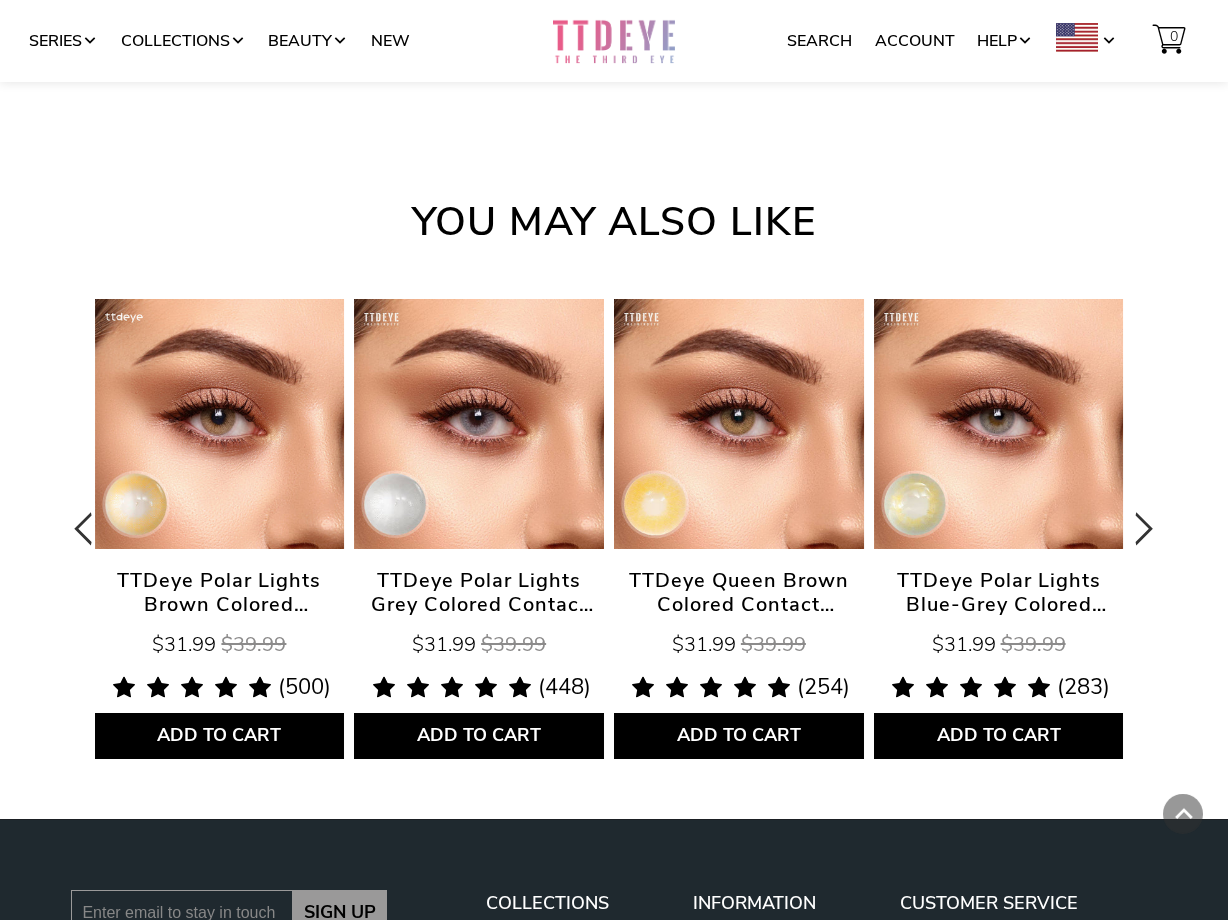 click at bounding box center (739, 424) 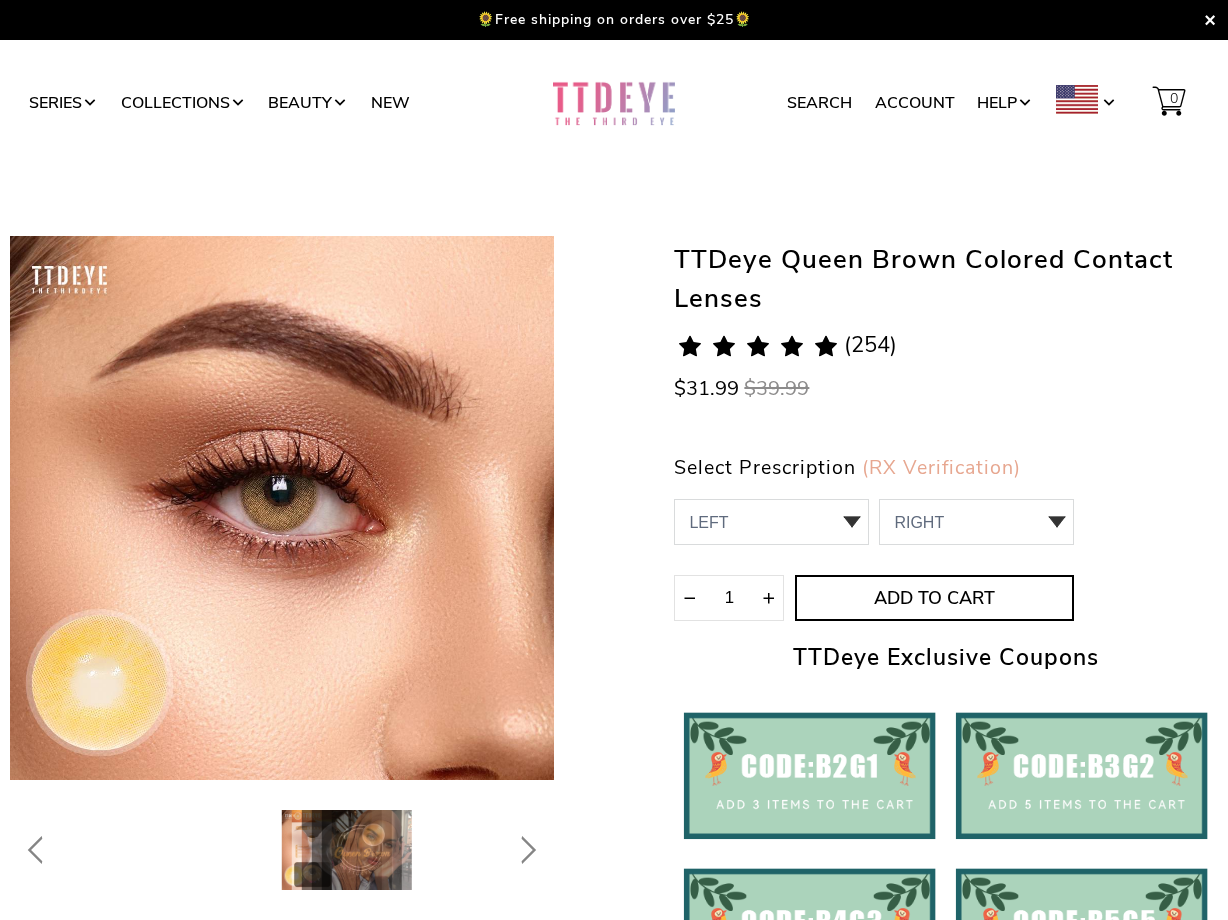 scroll, scrollTop: 0, scrollLeft: 0, axis: both 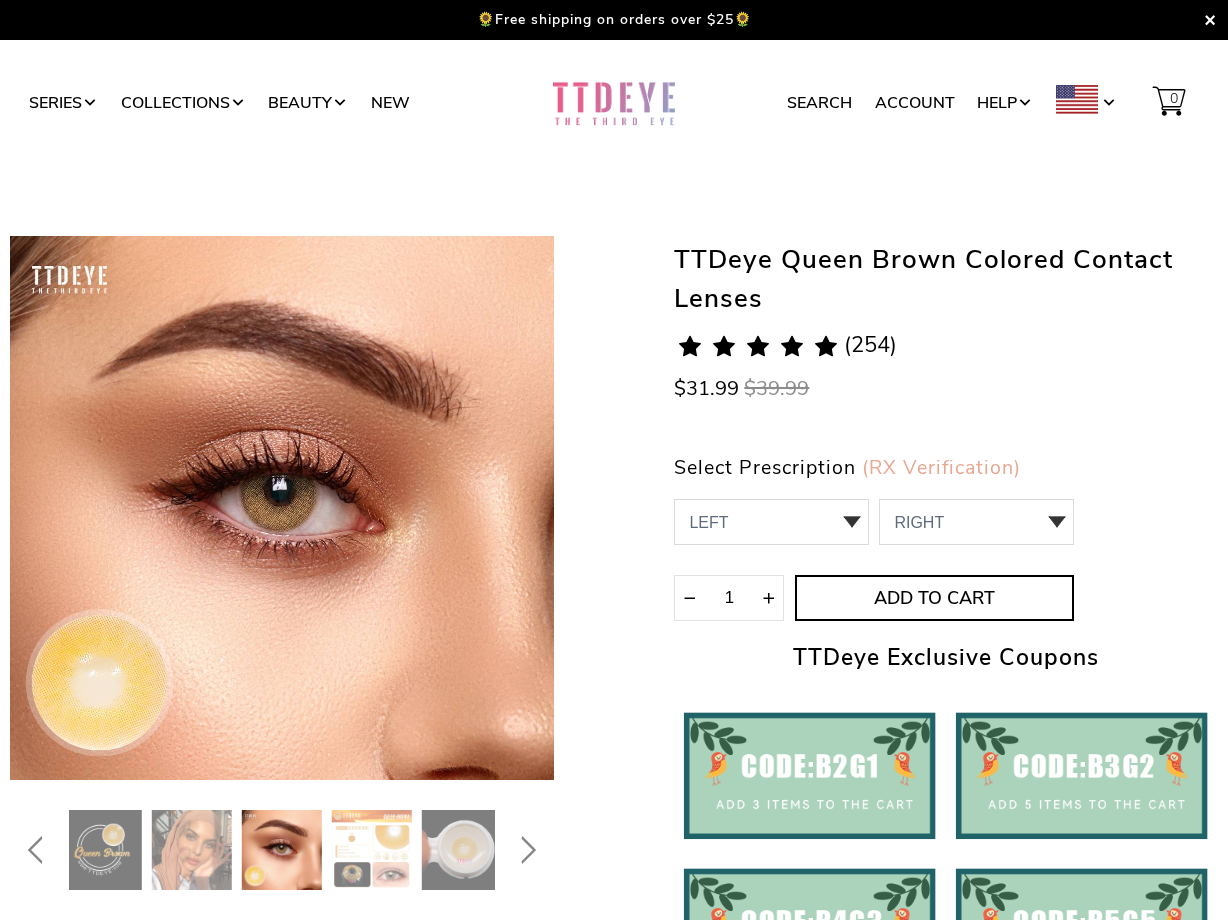 click at bounding box center (282, 850) 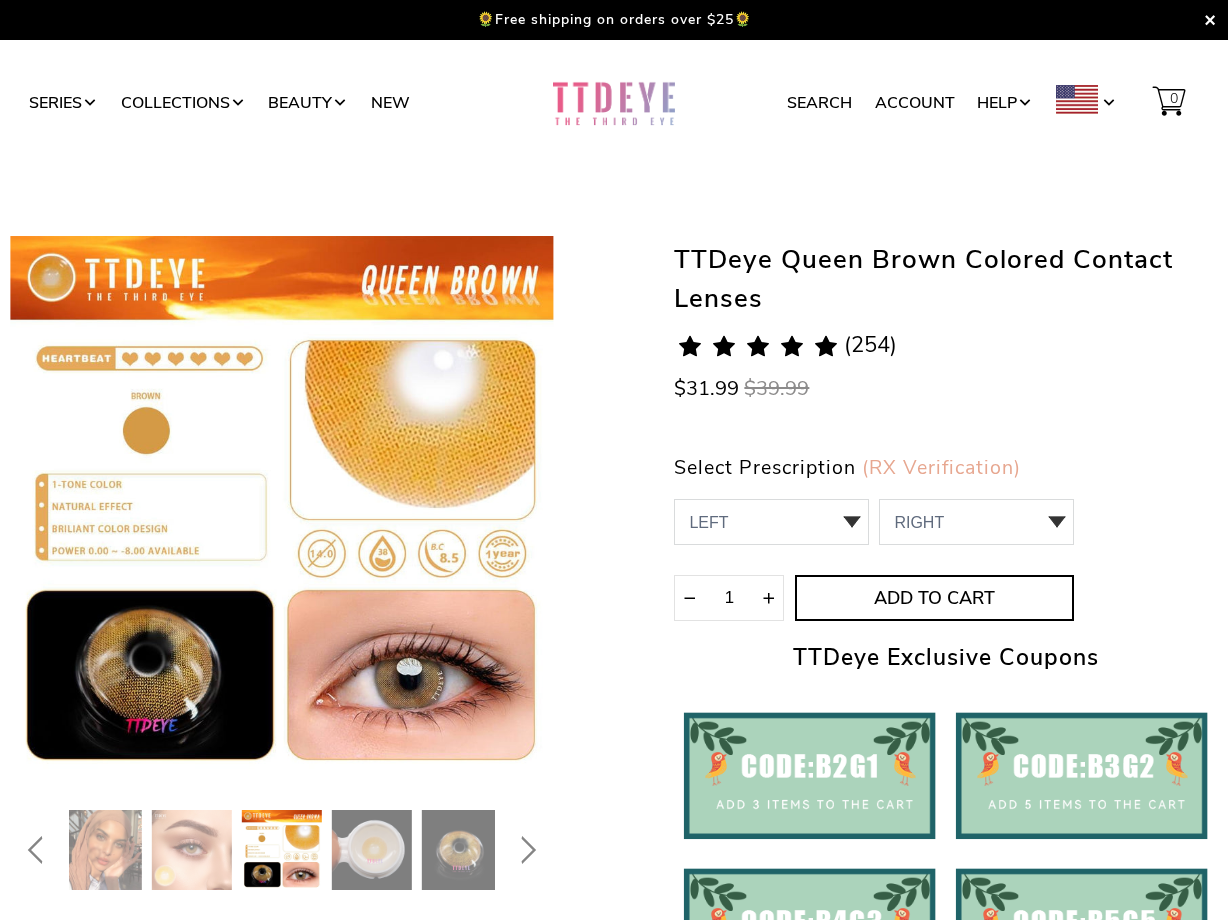click at bounding box center (462, 850) 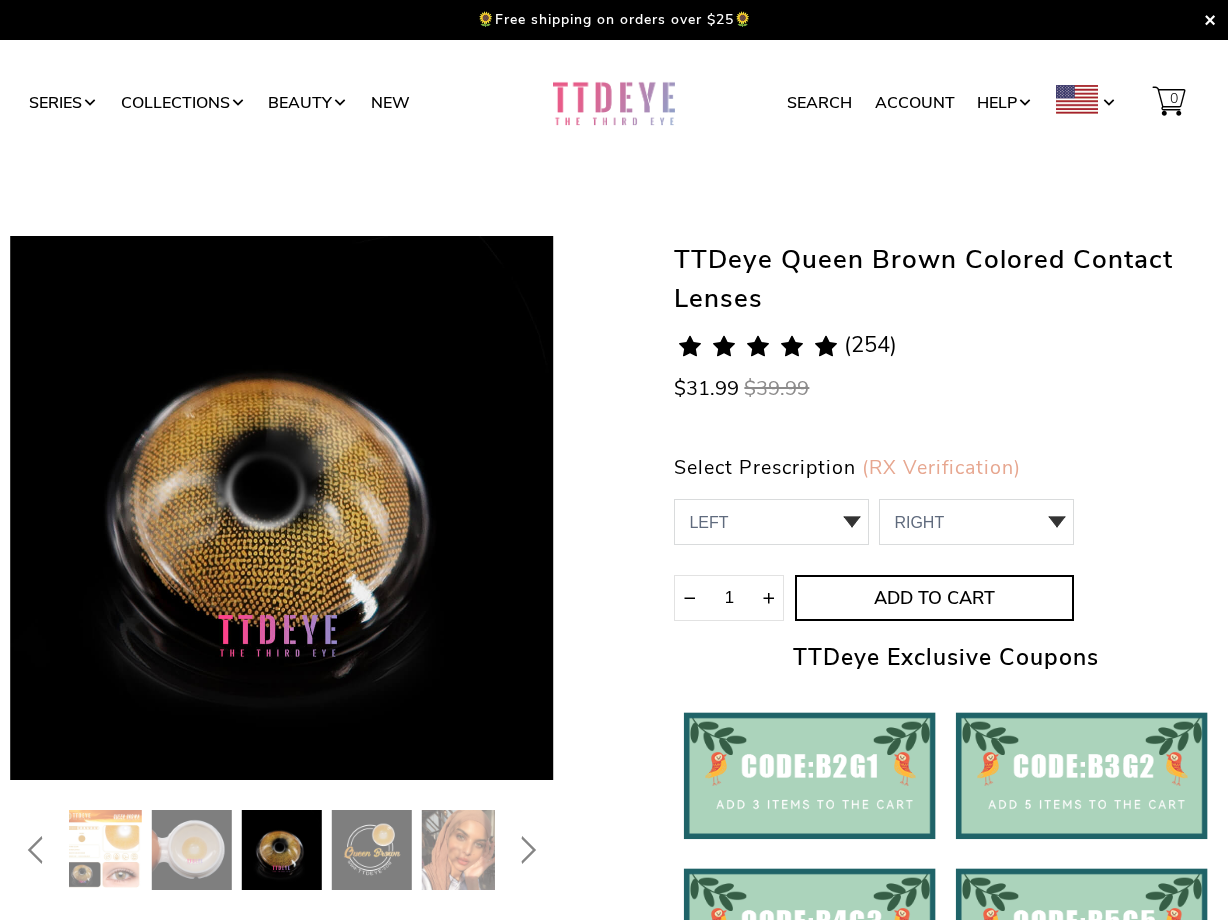 click at bounding box center [462, 850] 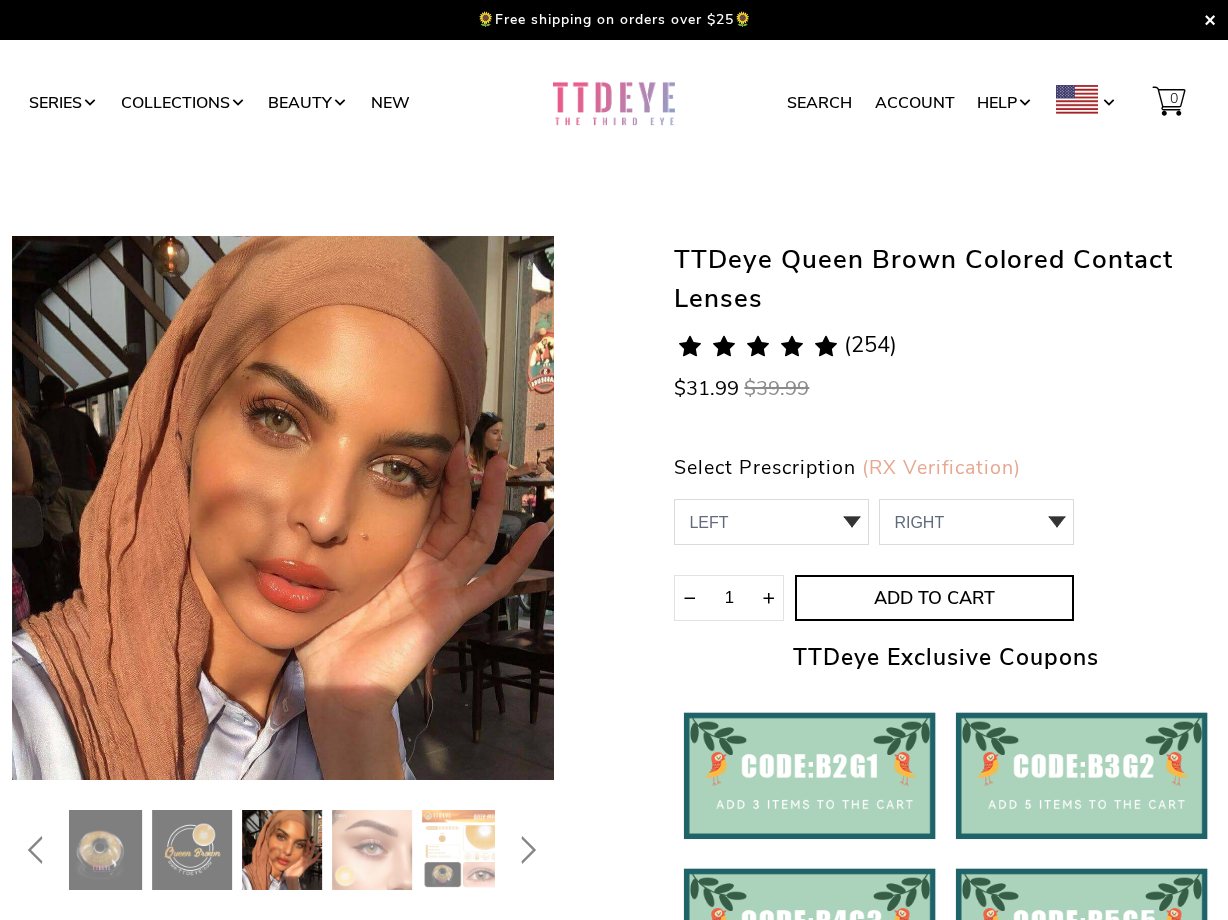 click at bounding box center (462, 850) 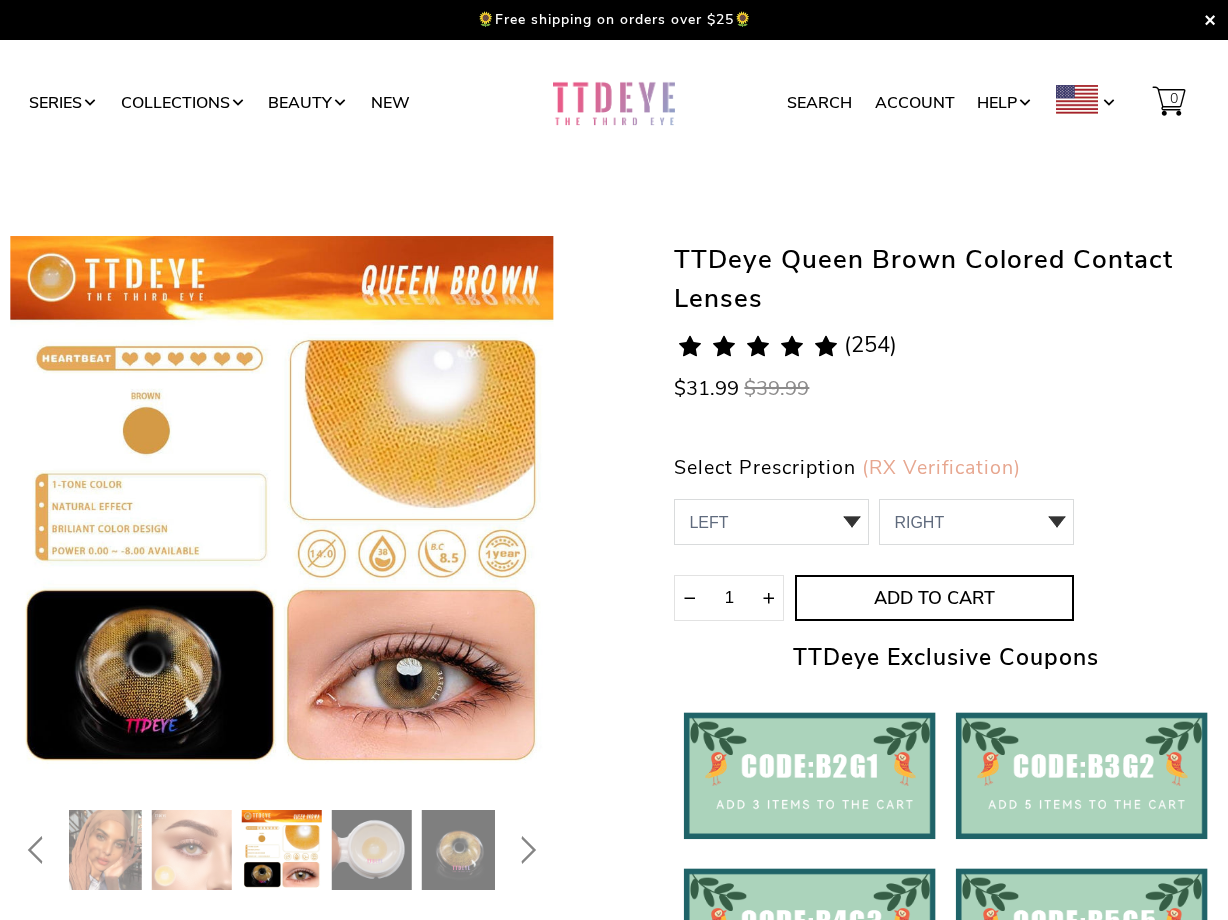 click at bounding box center (462, 850) 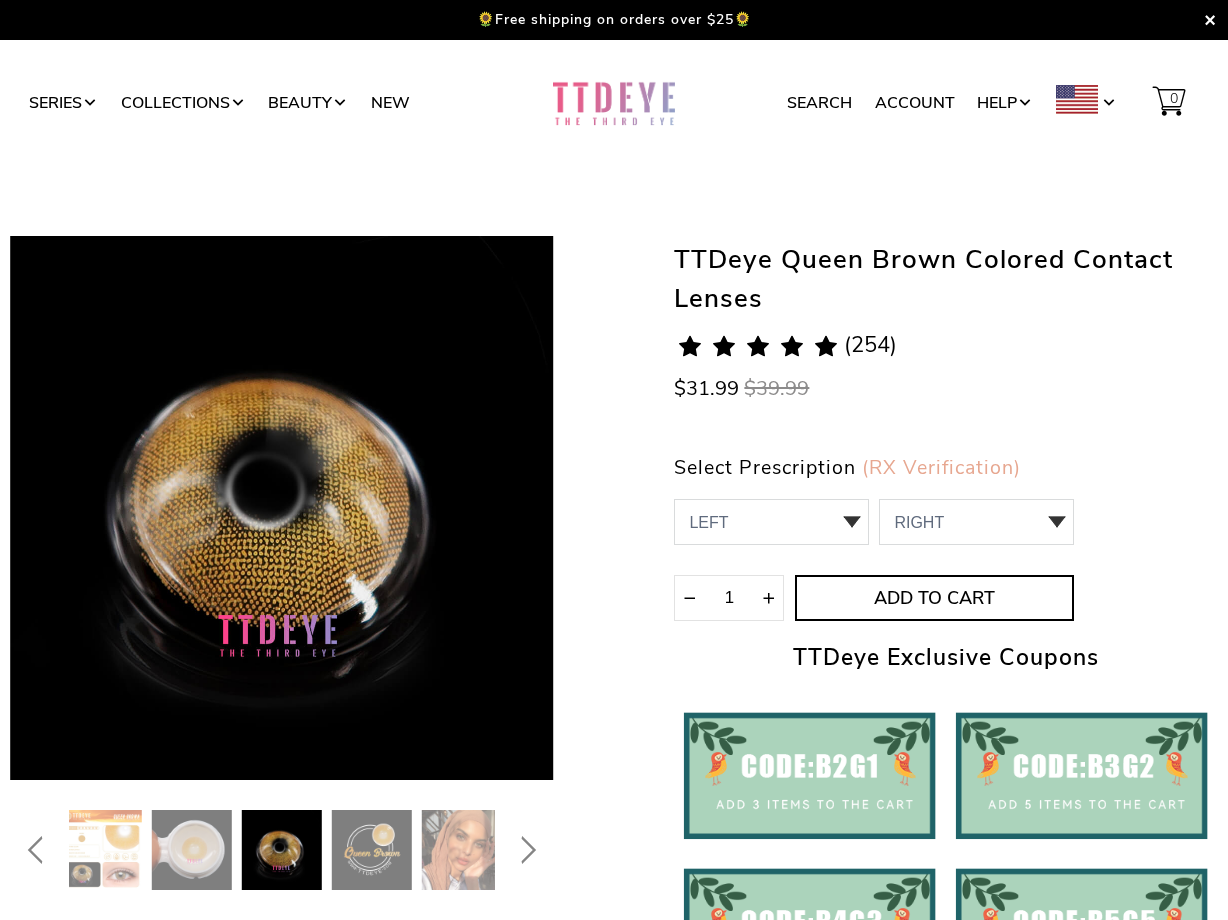 click at bounding box center (462, 850) 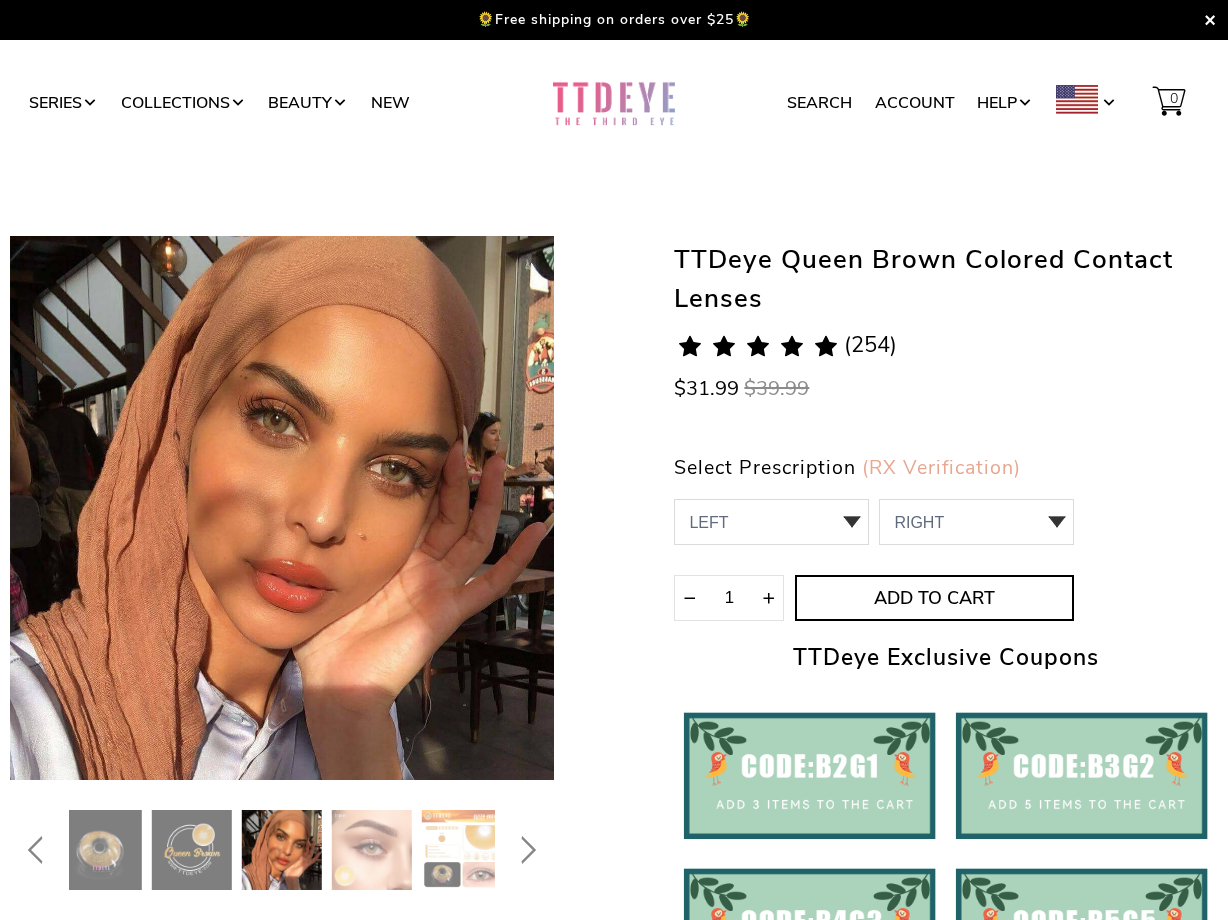 click on "(254)" at bounding box center [870, 345] 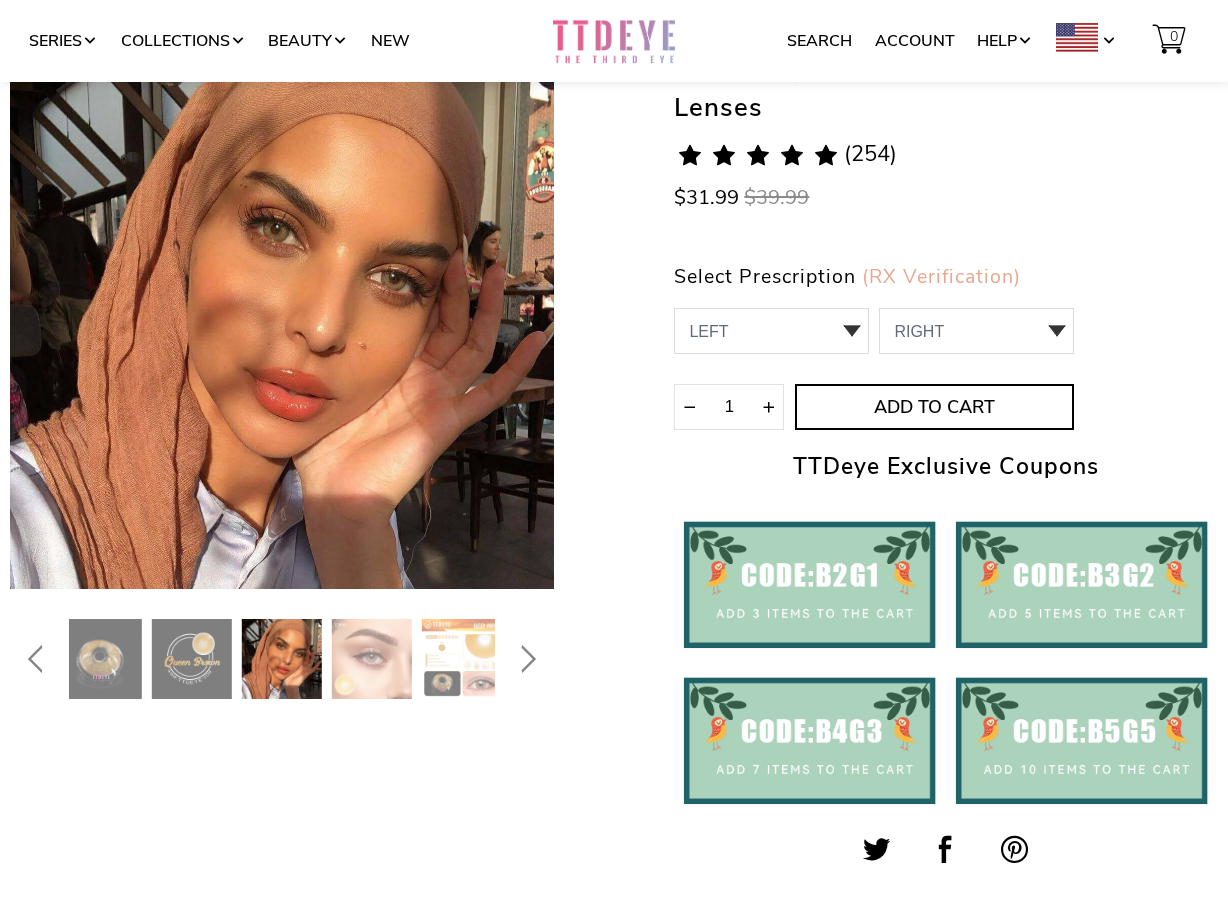 scroll, scrollTop: 0, scrollLeft: 0, axis: both 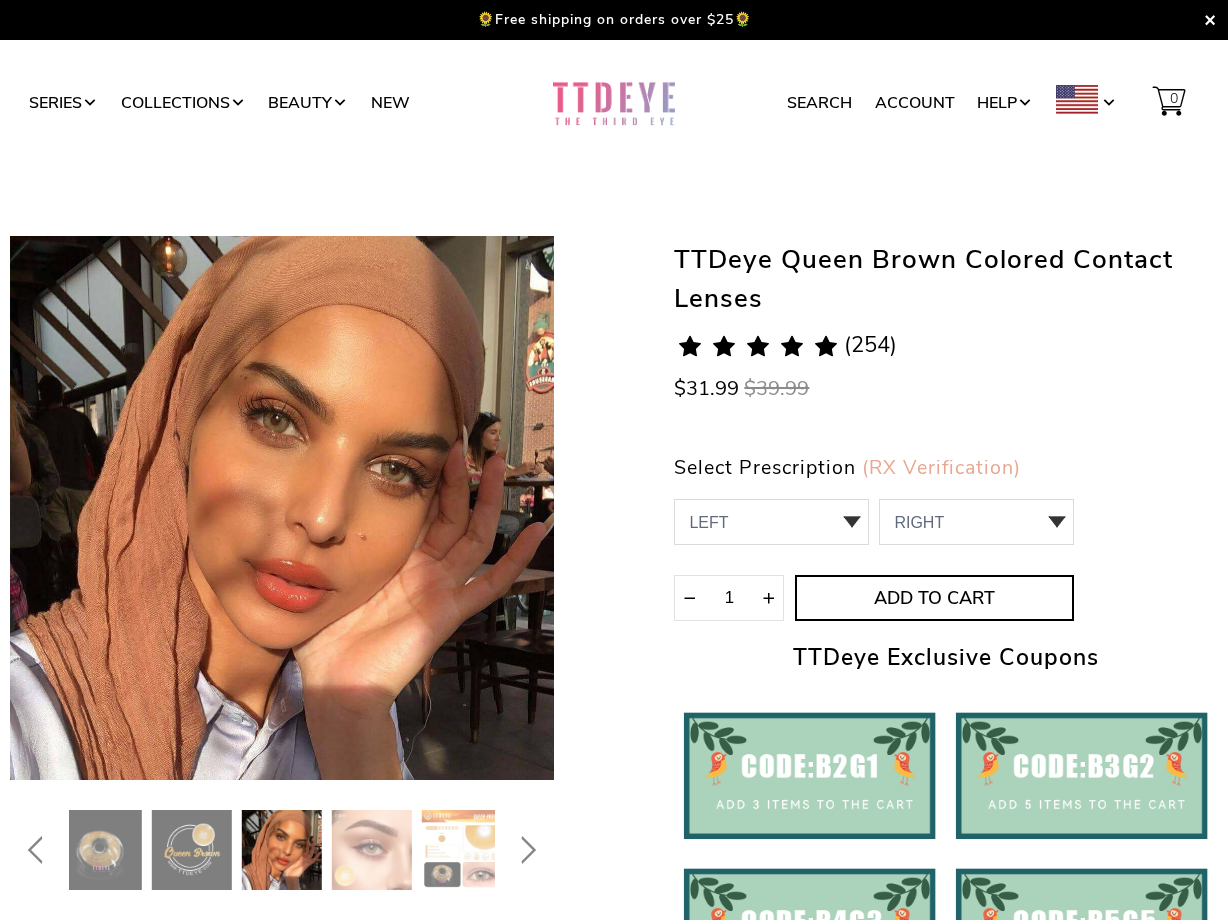 click on "4.8 rating (254 votes)  (254)" at bounding box center [785, 345] 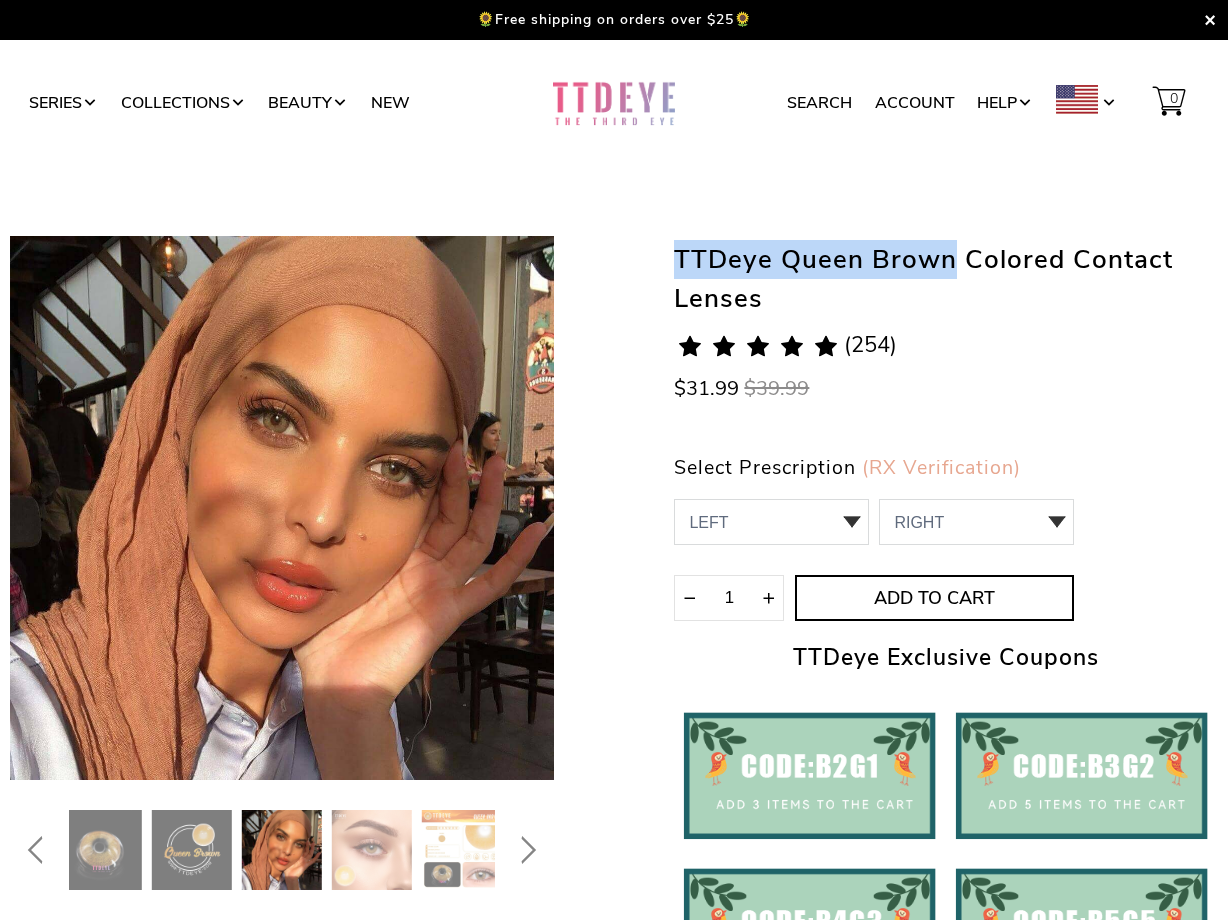 drag, startPoint x: 956, startPoint y: 263, endPoint x: 673, endPoint y: 262, distance: 283.00177 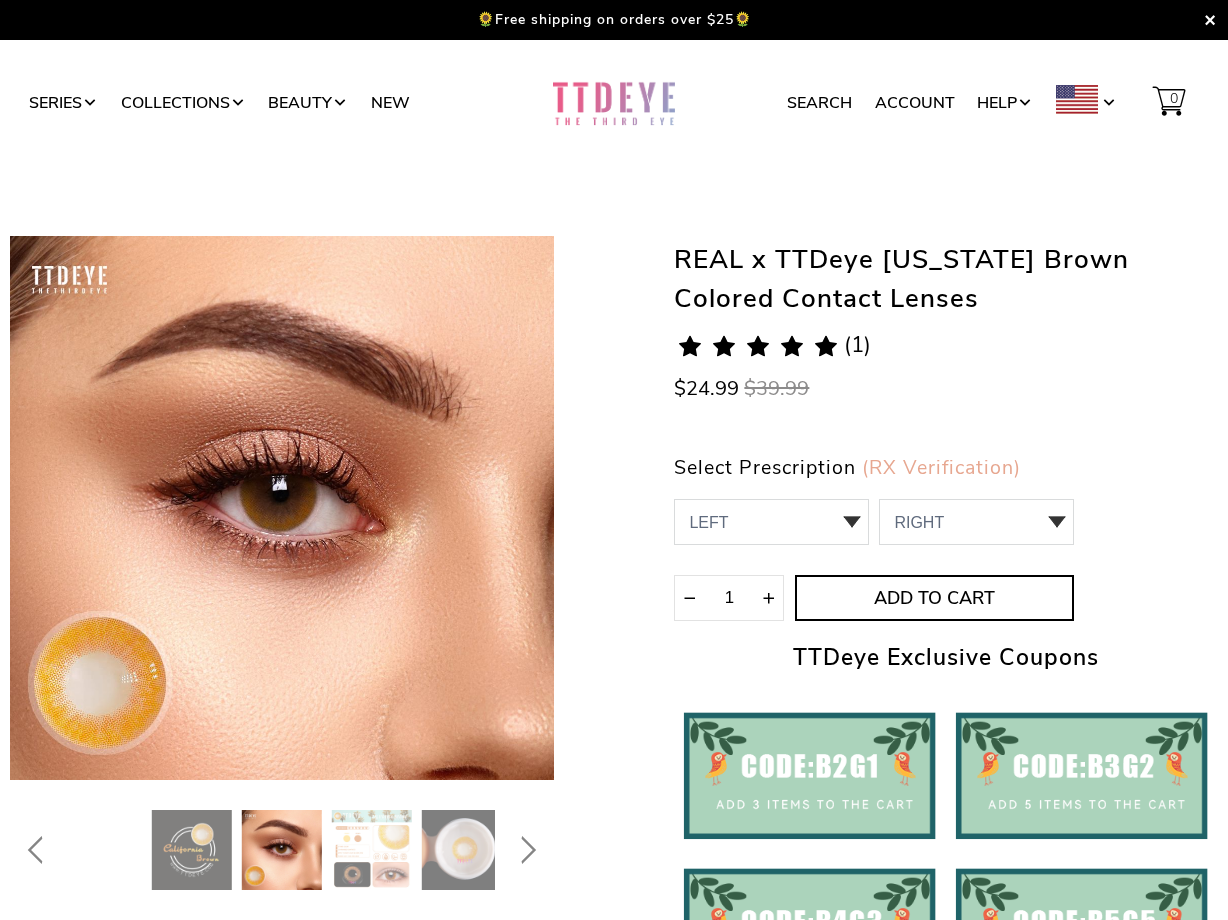scroll, scrollTop: 0, scrollLeft: 0, axis: both 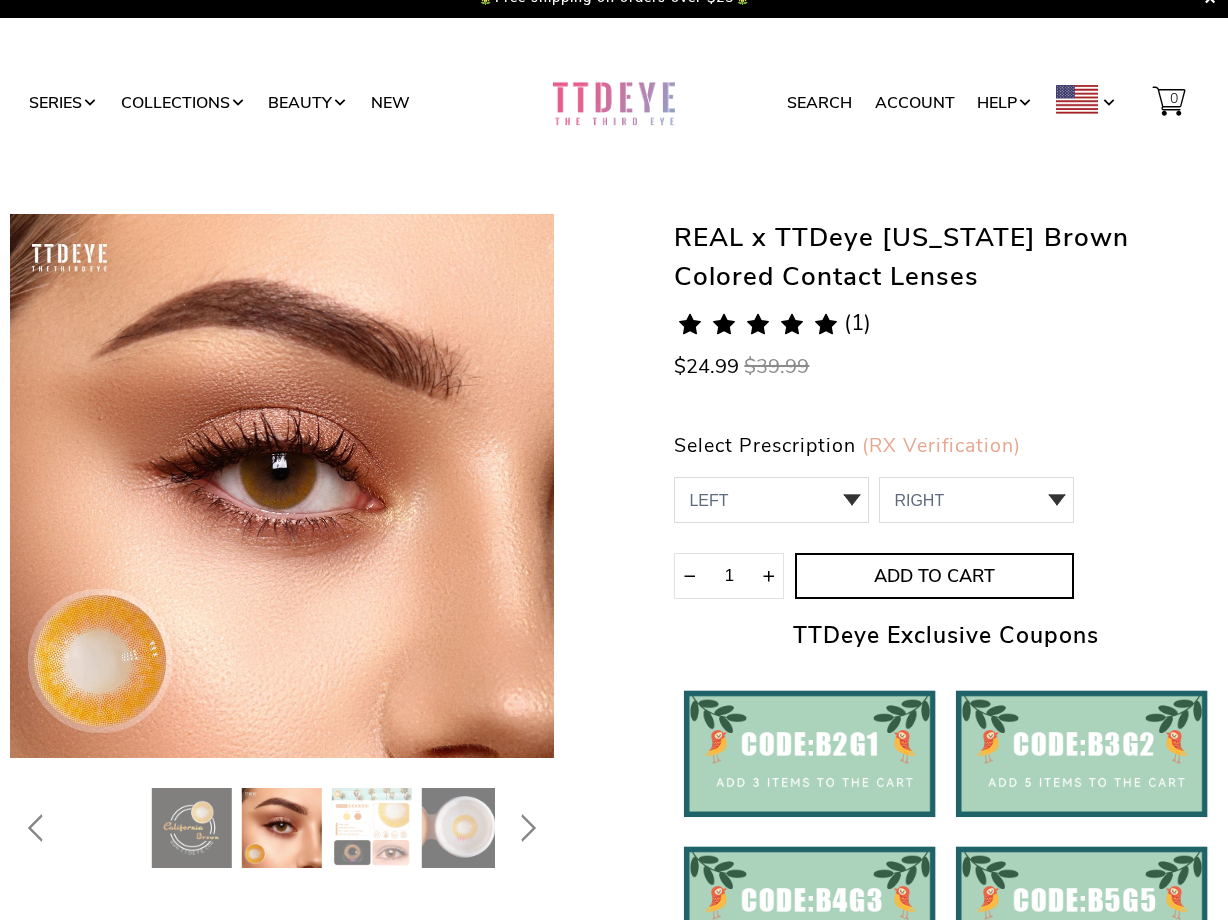 click at bounding box center (282, 828) 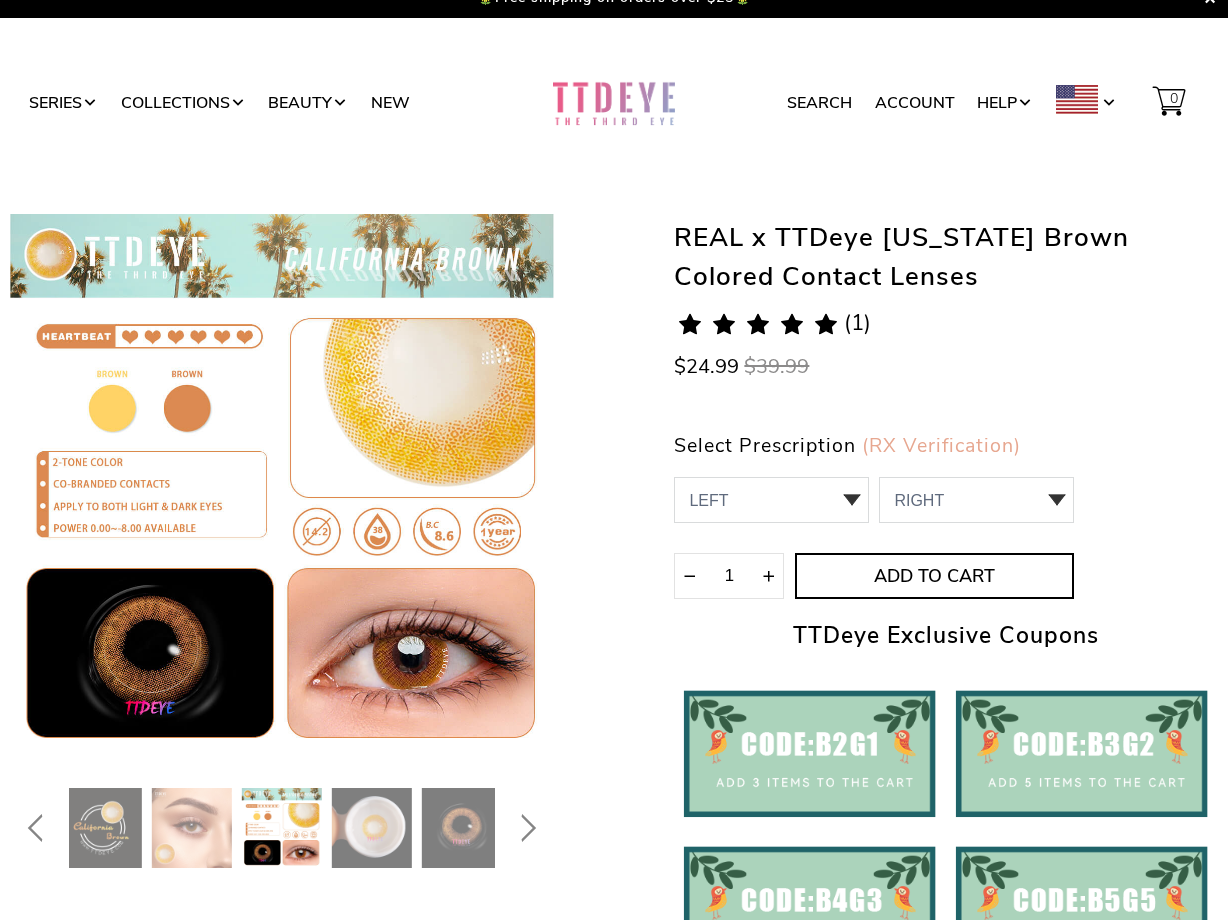 click at bounding box center (372, 828) 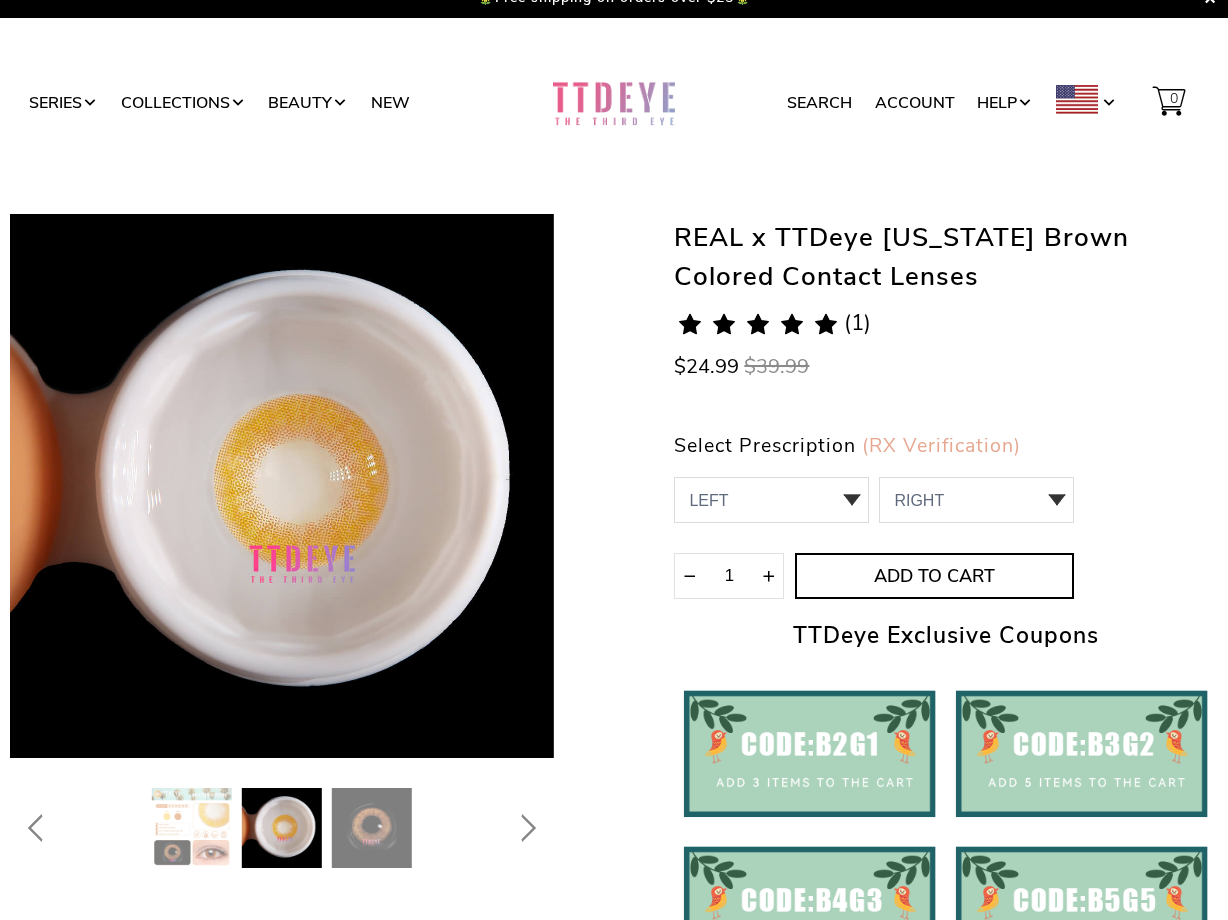 click at bounding box center (372, 828) 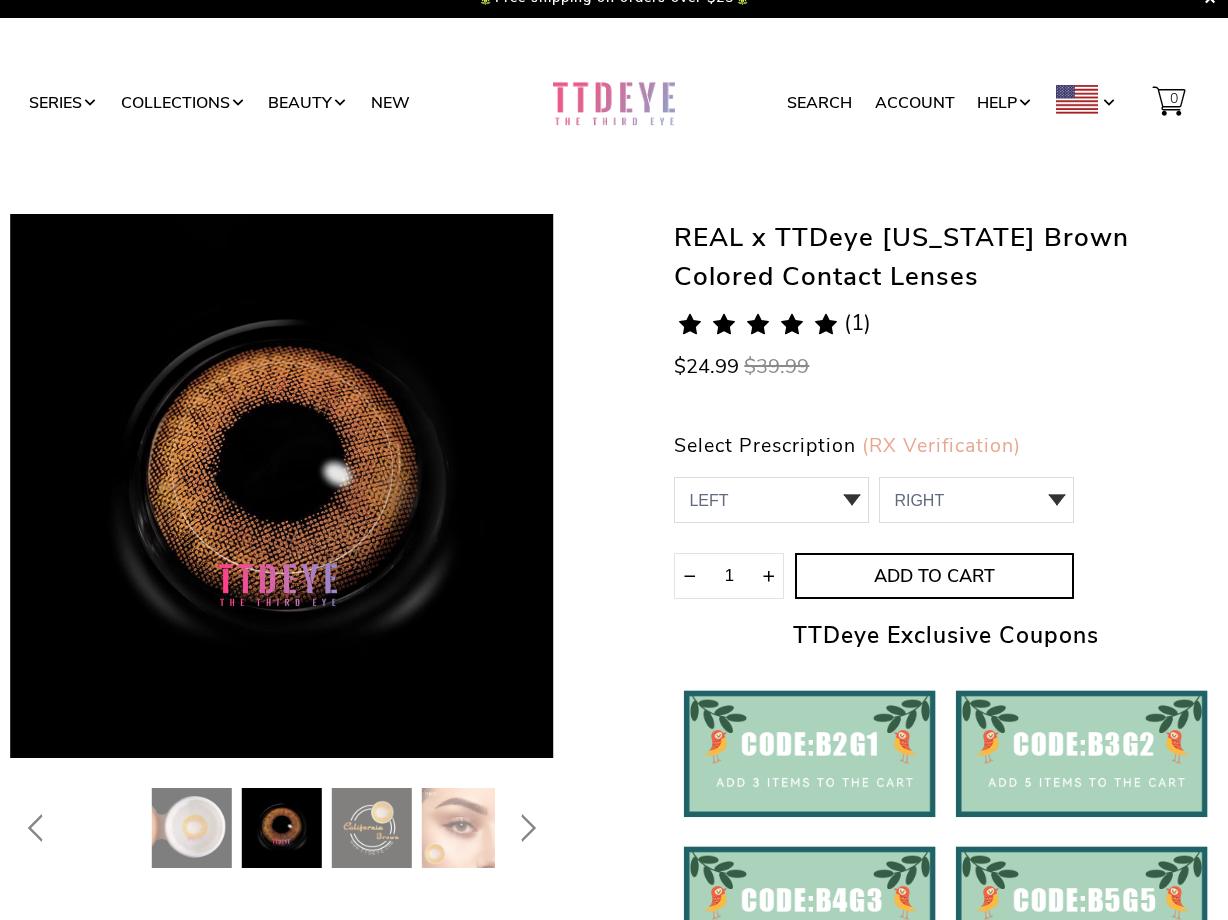 click at bounding box center (462, 828) 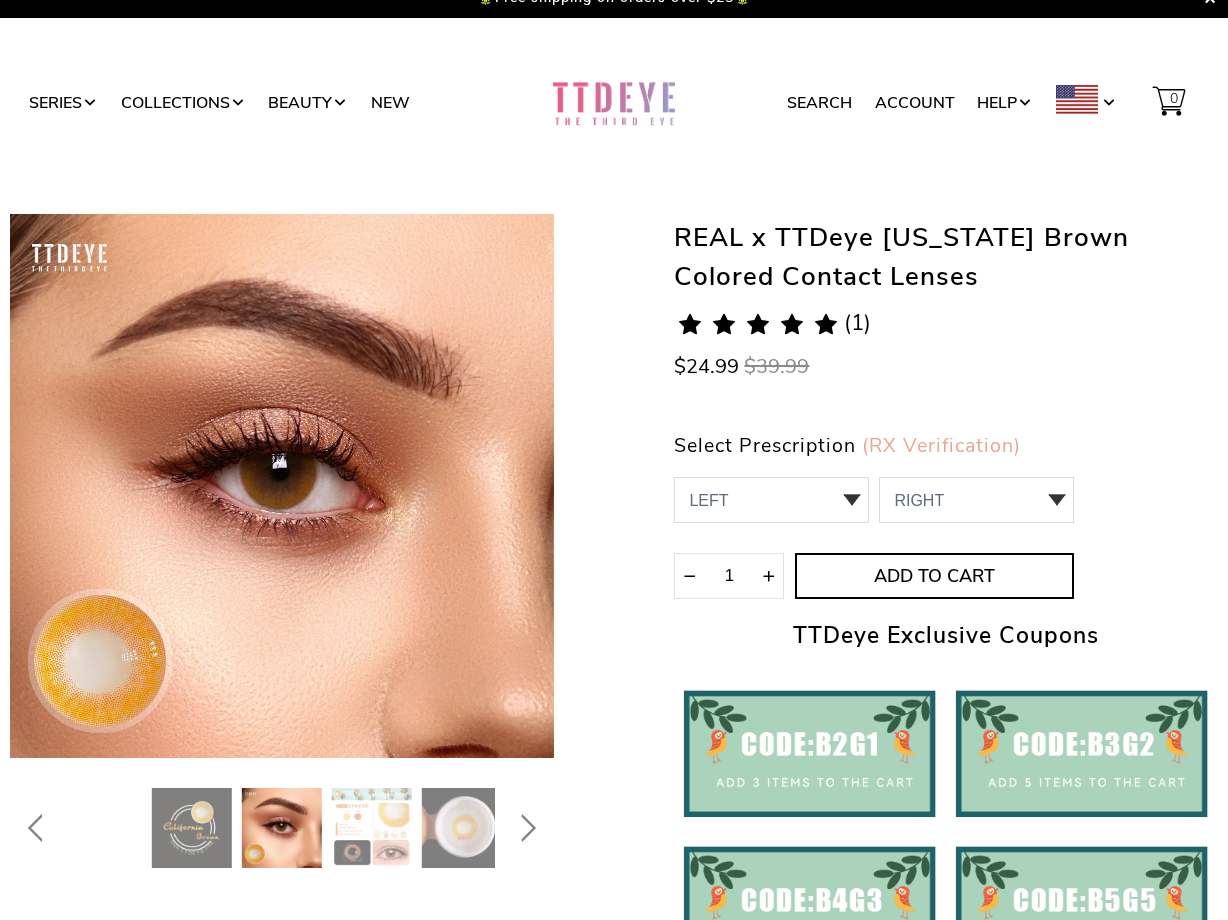 click at bounding box center [514, 828] 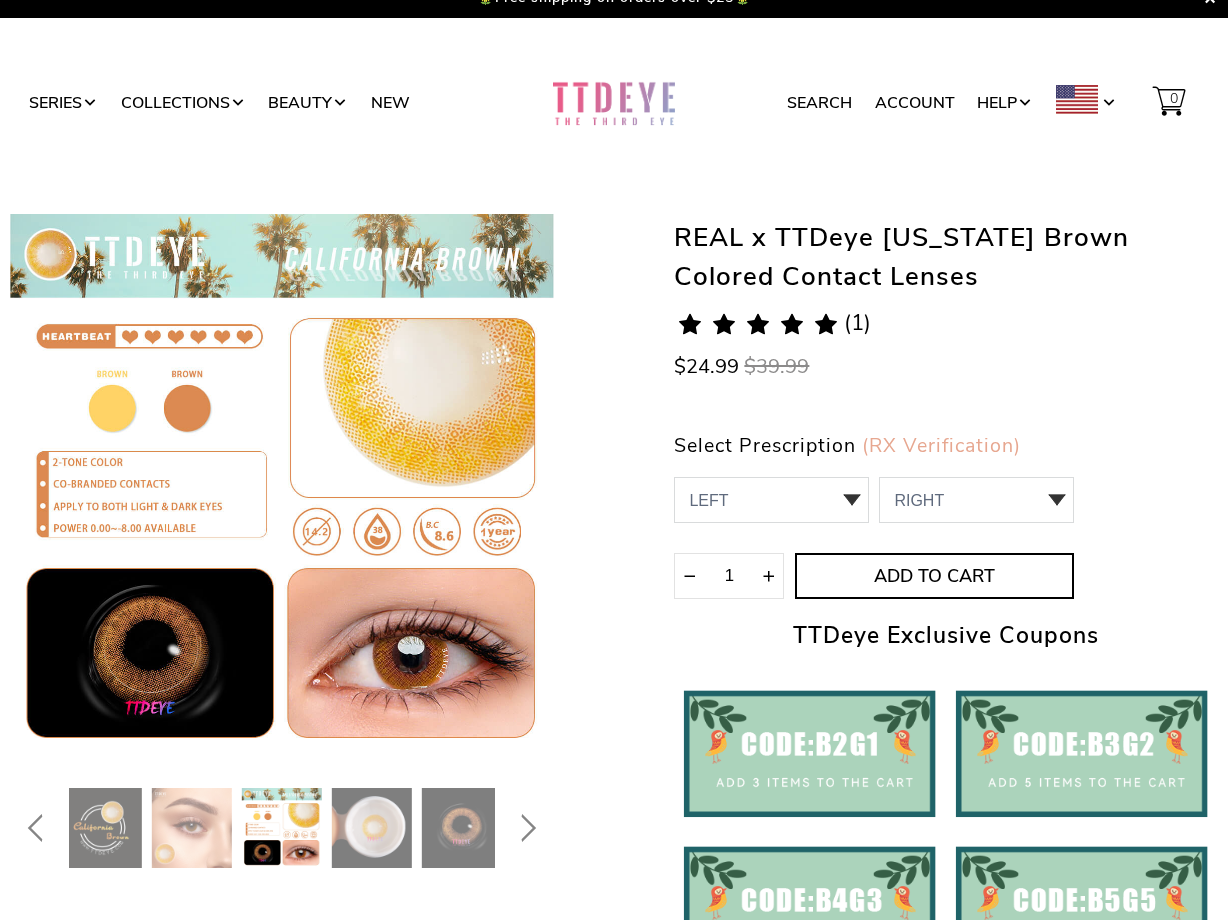 scroll, scrollTop: 9, scrollLeft: 0, axis: vertical 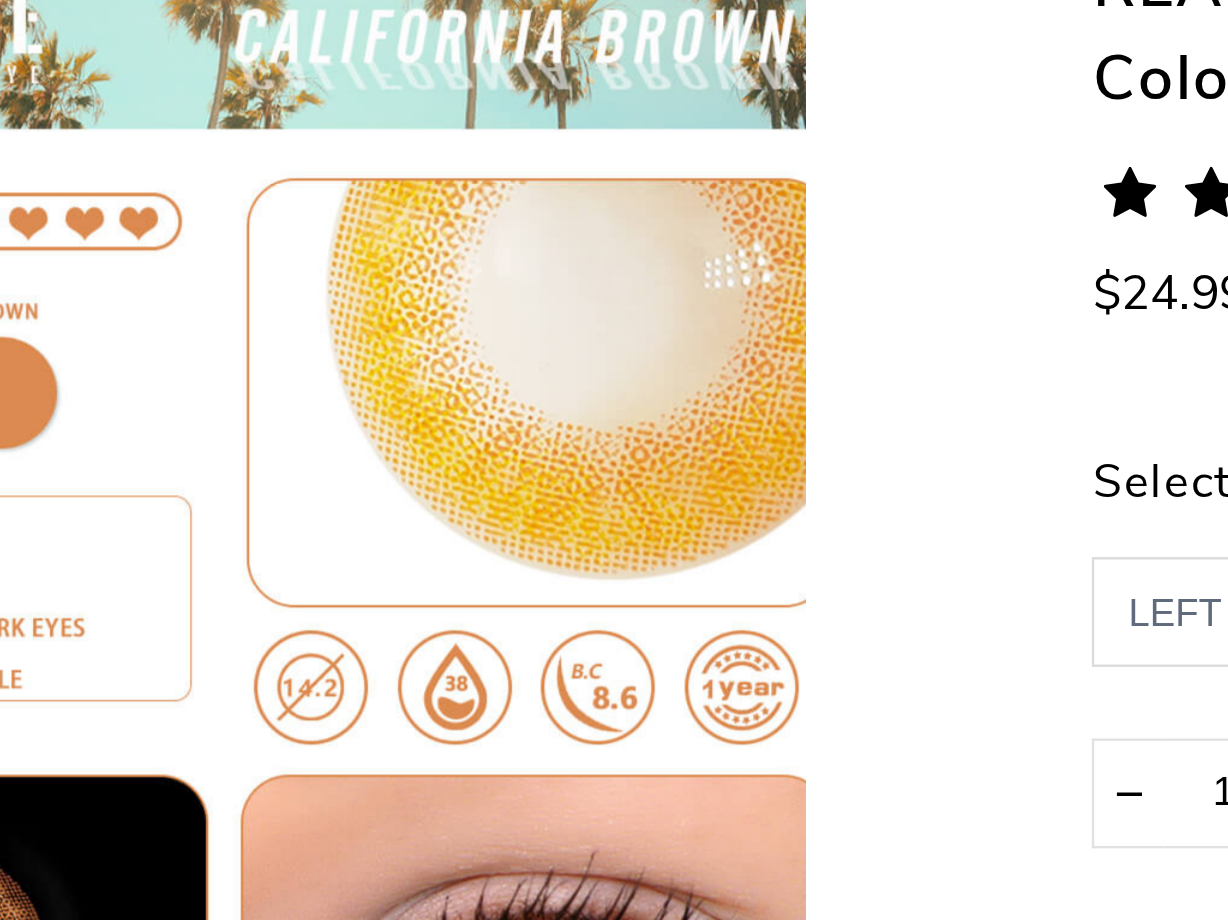 click at bounding box center [312, 499] 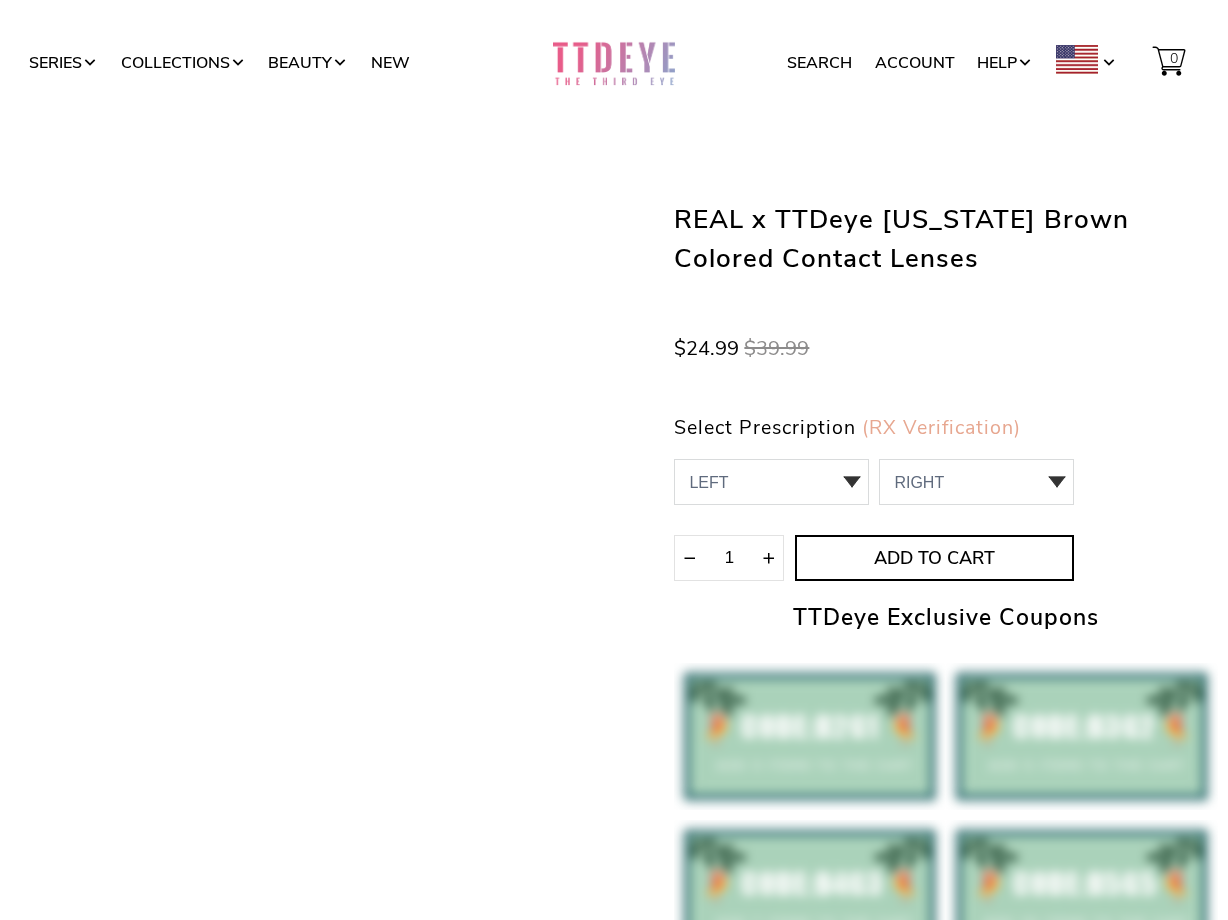 scroll, scrollTop: 0, scrollLeft: 0, axis: both 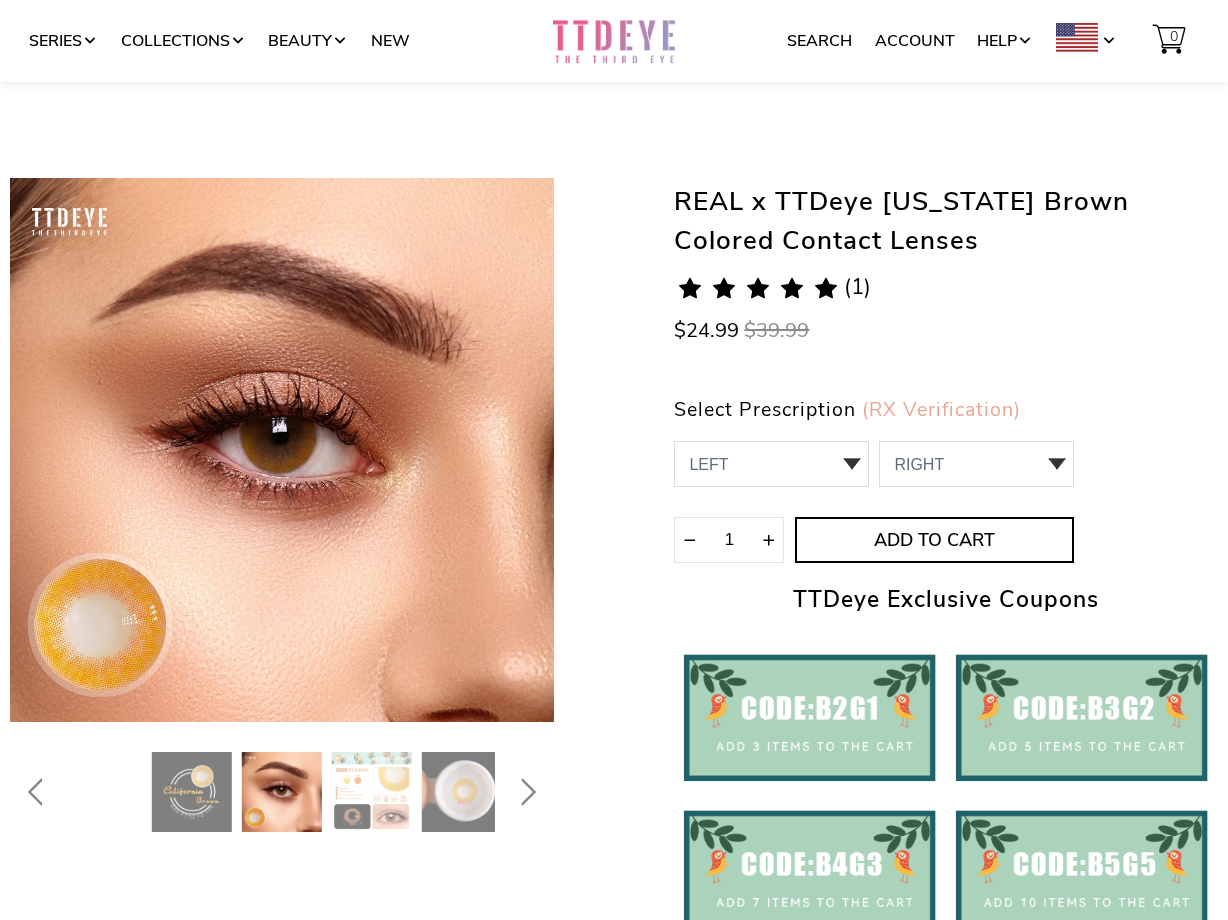 click at bounding box center [282, 792] 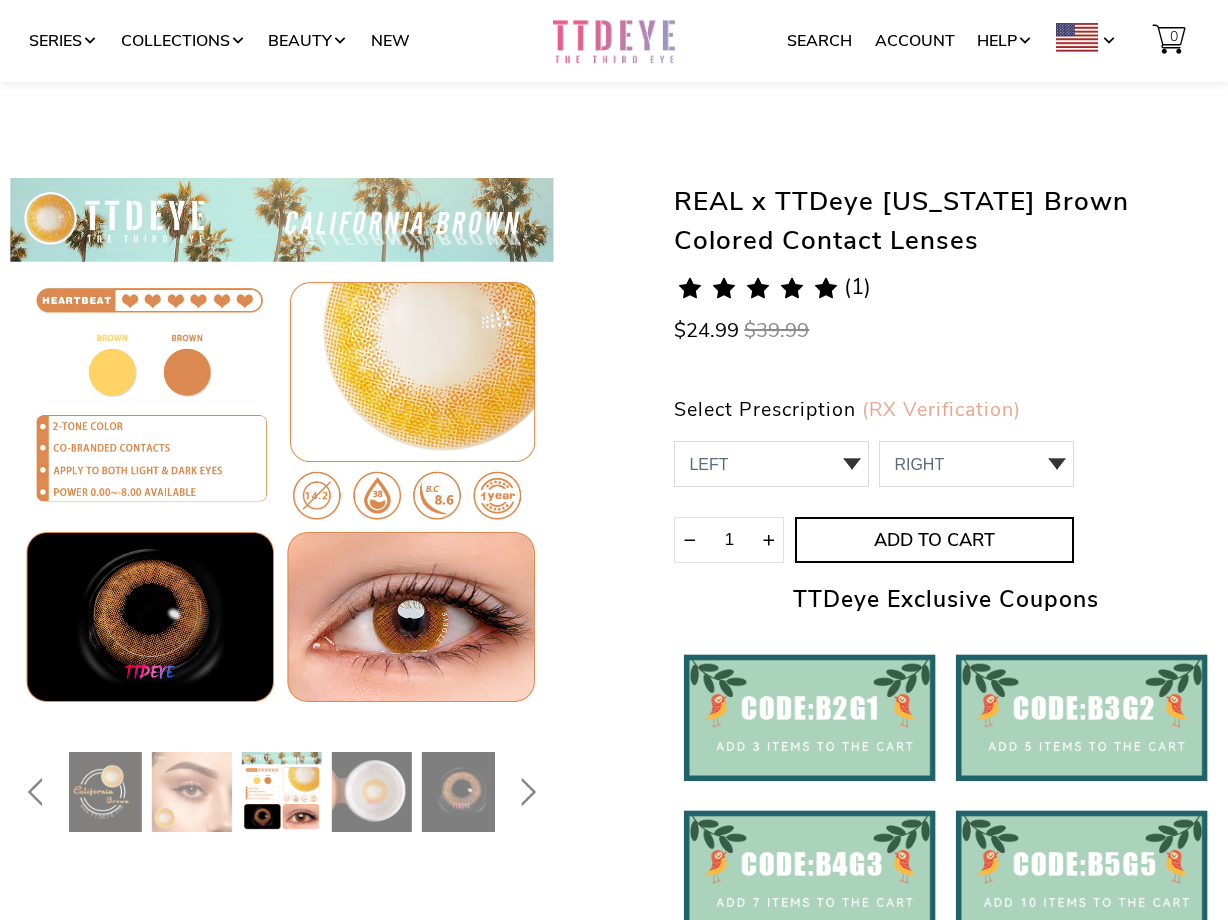 click on "(1)" at bounding box center [857, 287] 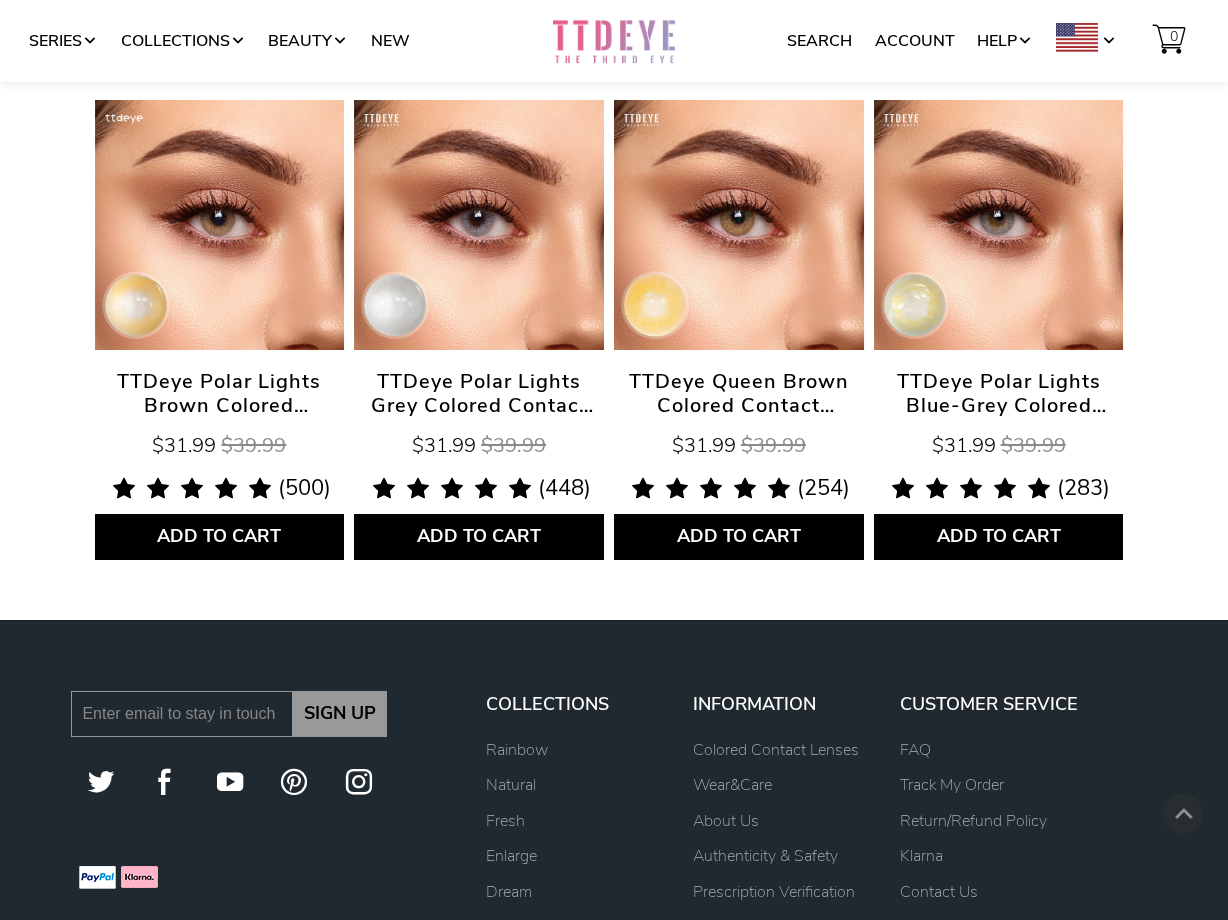scroll, scrollTop: 4932, scrollLeft: 0, axis: vertical 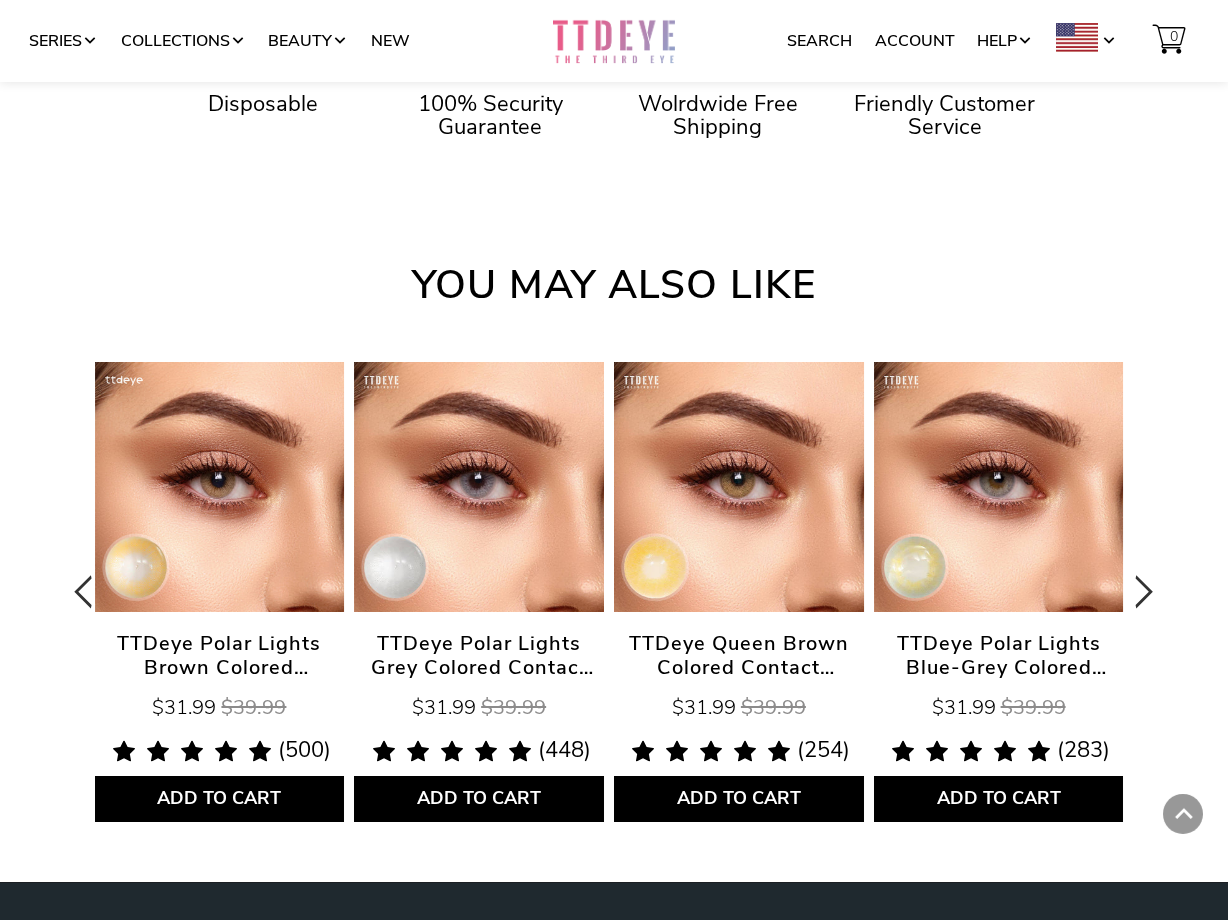 click 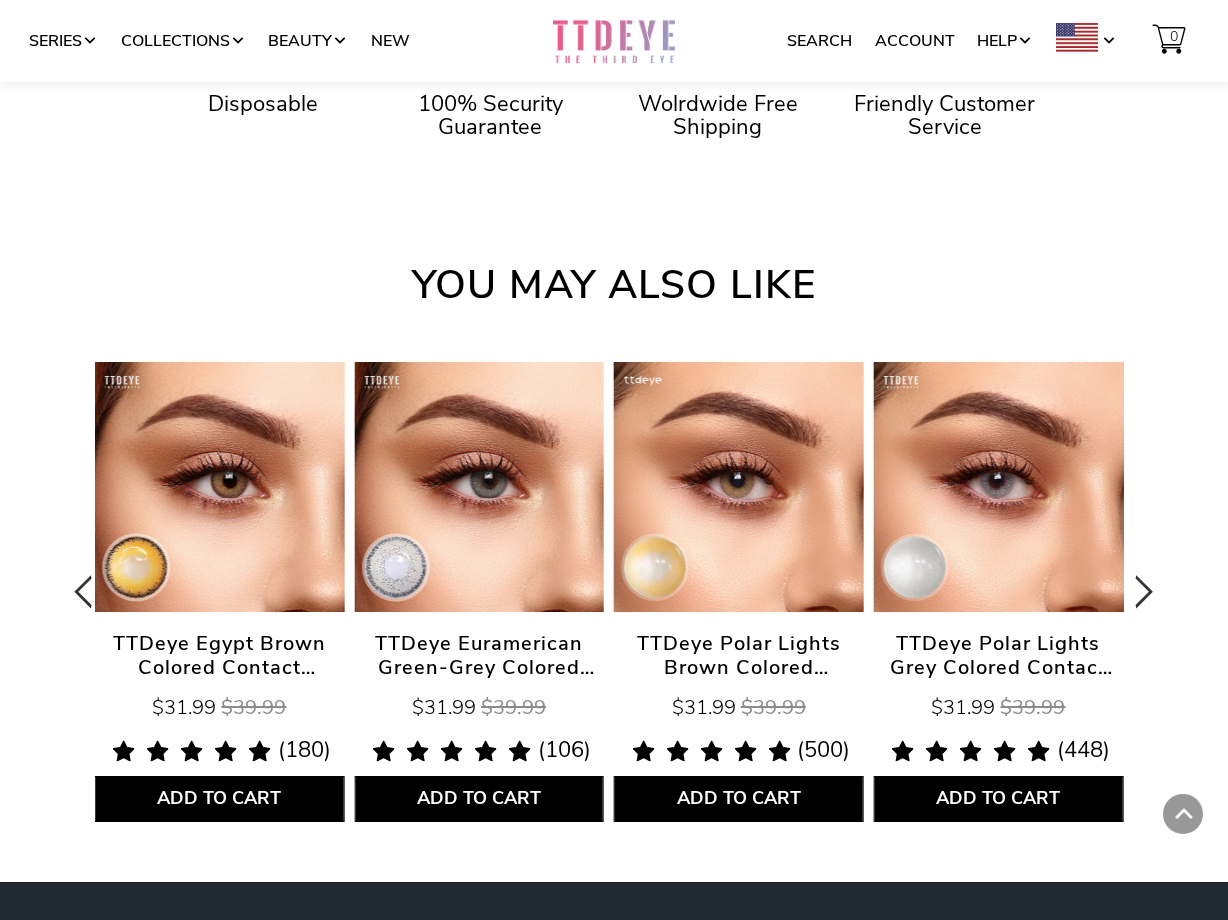 click 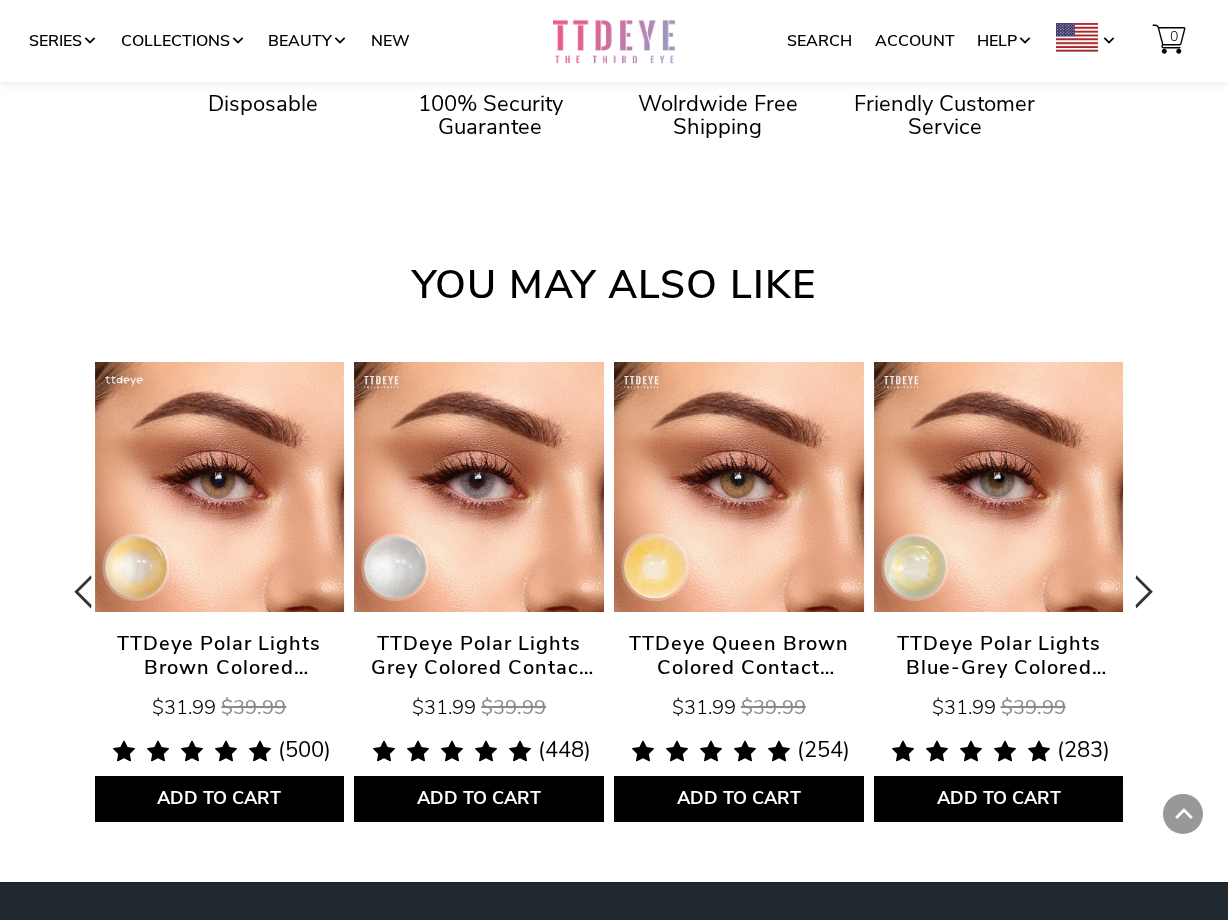 click at bounding box center (739, 487) 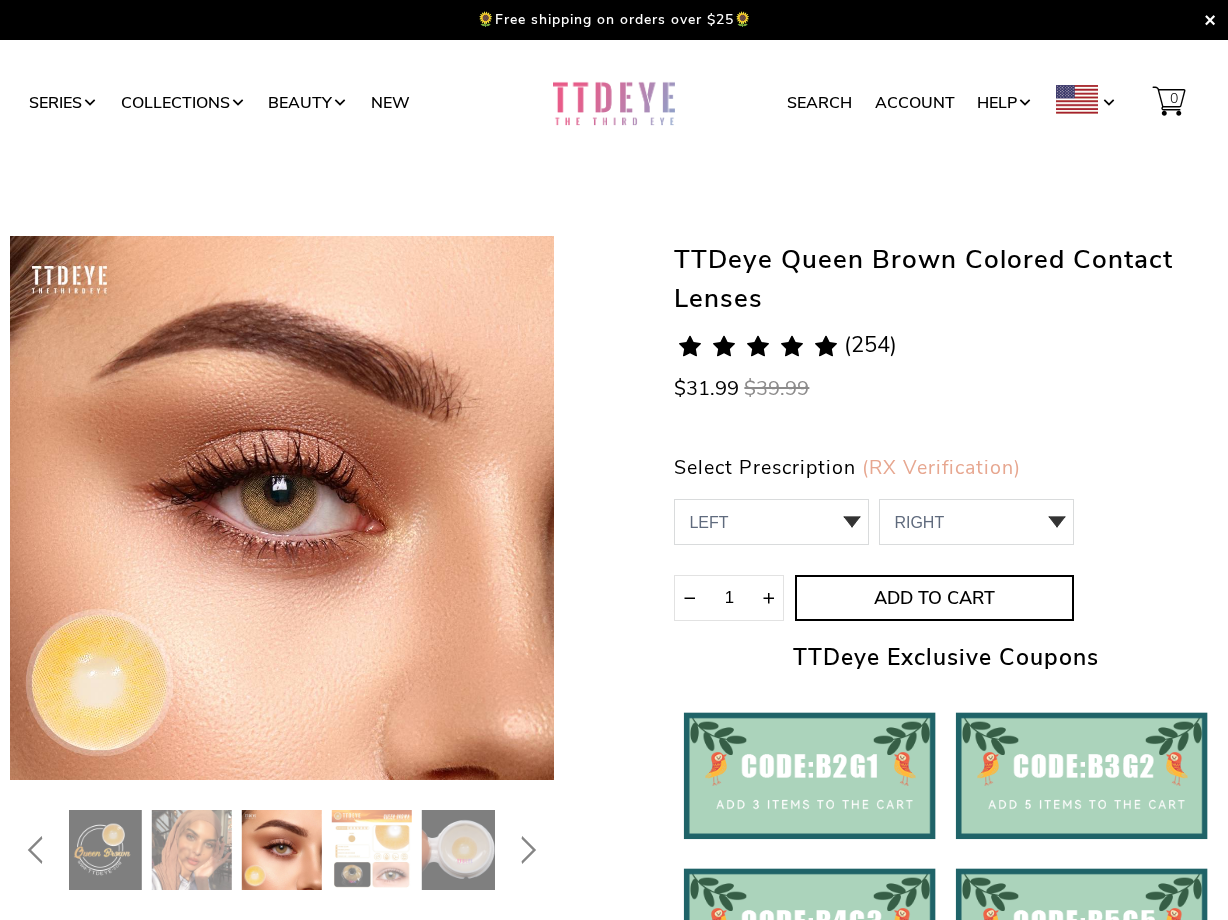 scroll, scrollTop: 0, scrollLeft: 0, axis: both 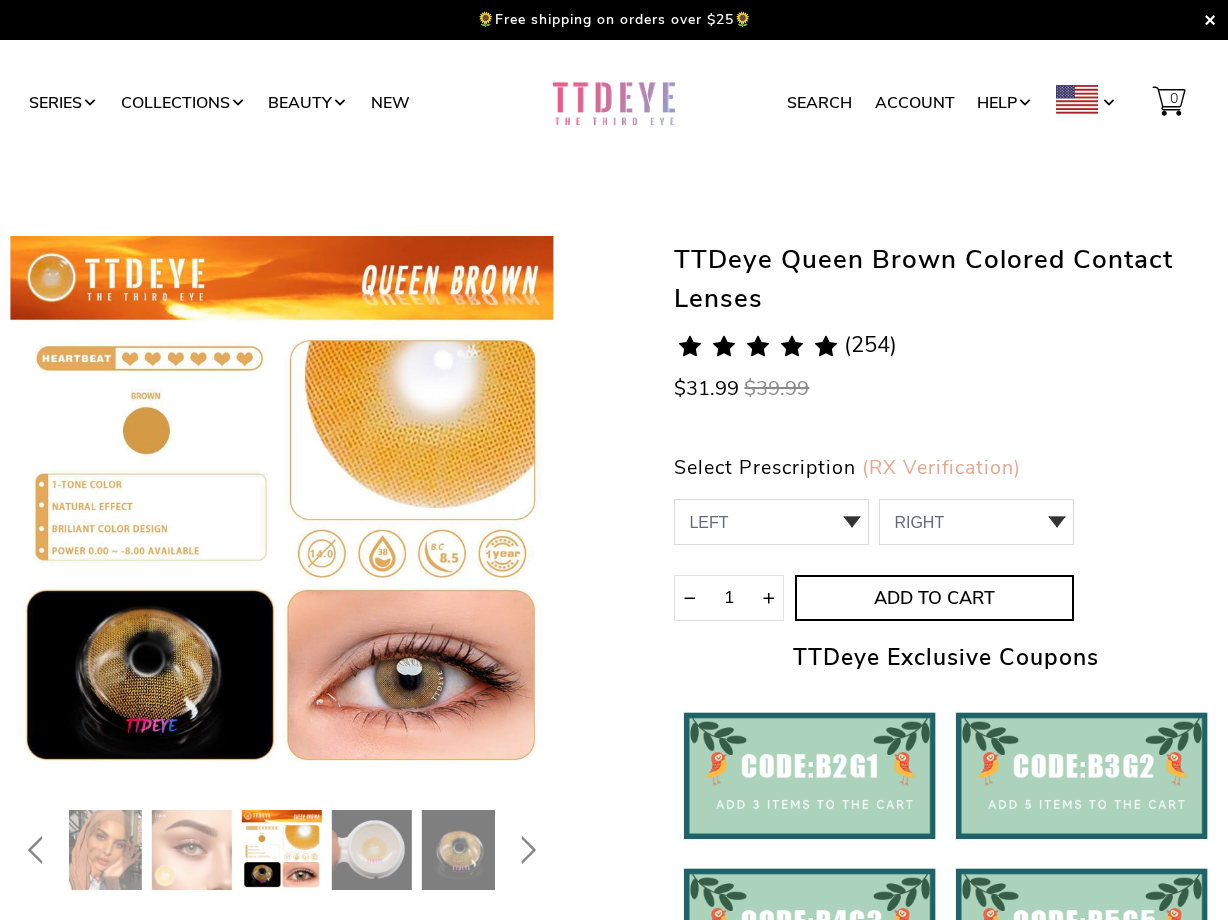 click at bounding box center [372, 850] 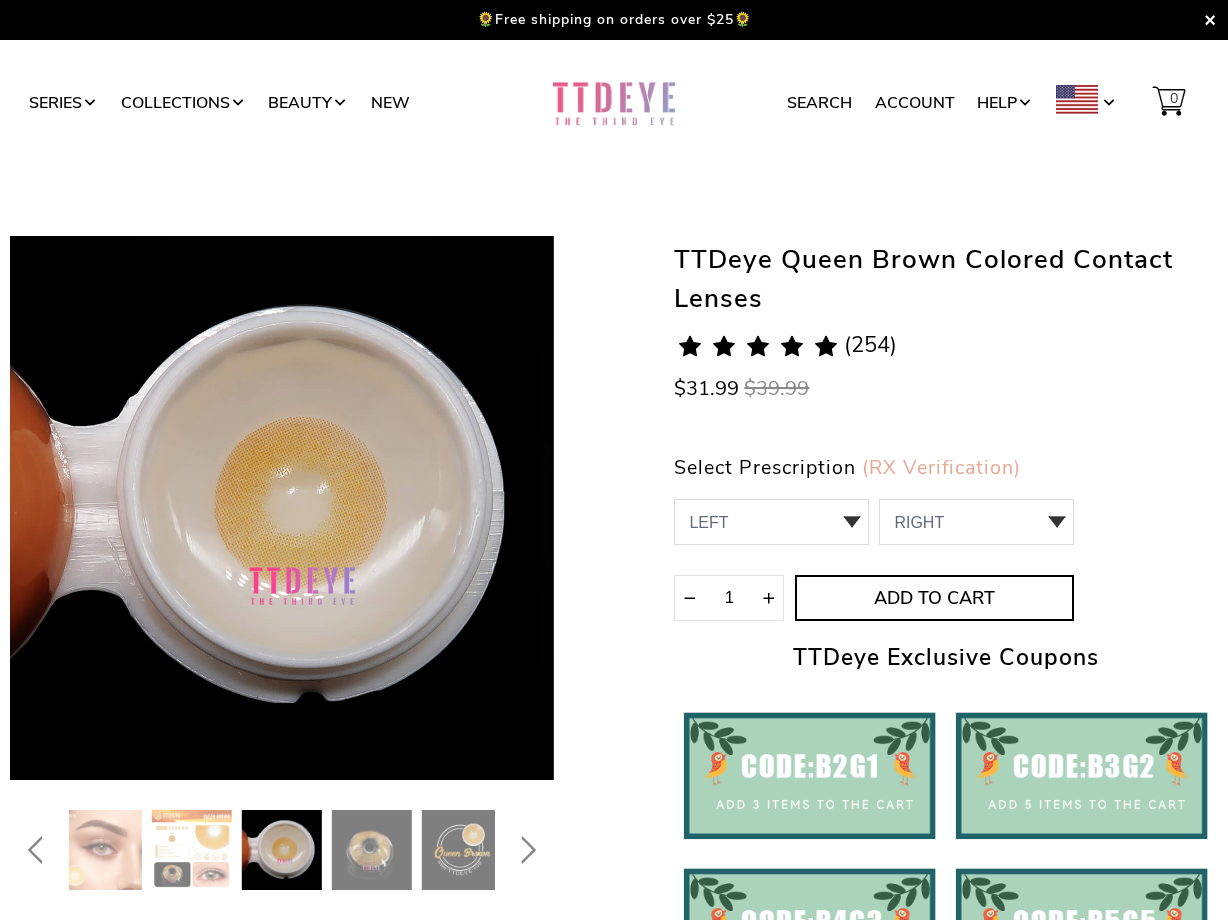 click at bounding box center [372, 850] 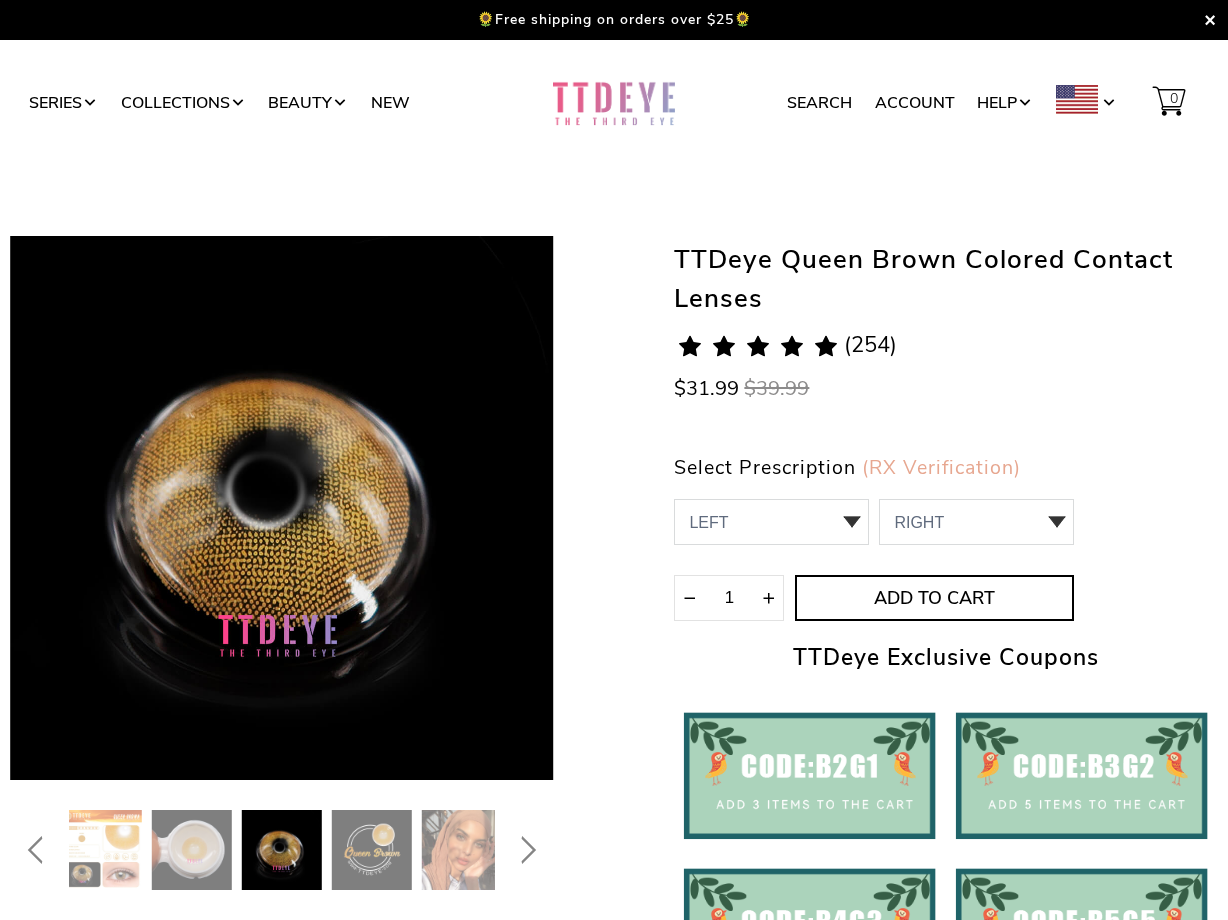 click at bounding box center (192, 850) 